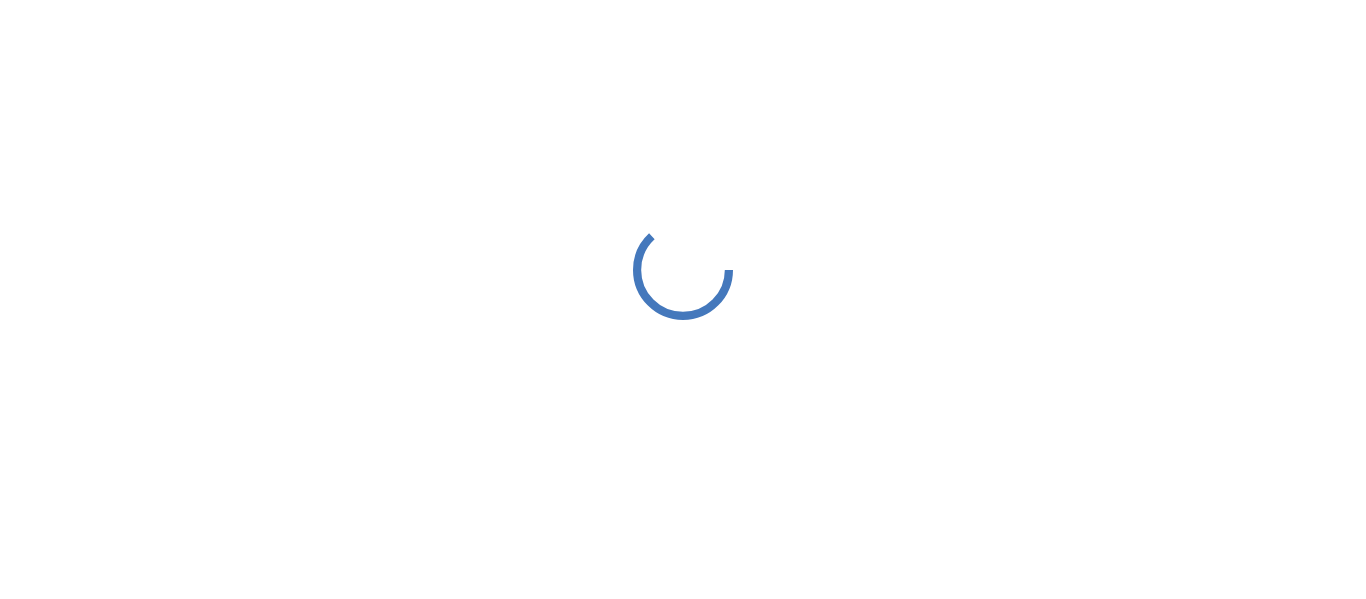 scroll, scrollTop: 0, scrollLeft: 0, axis: both 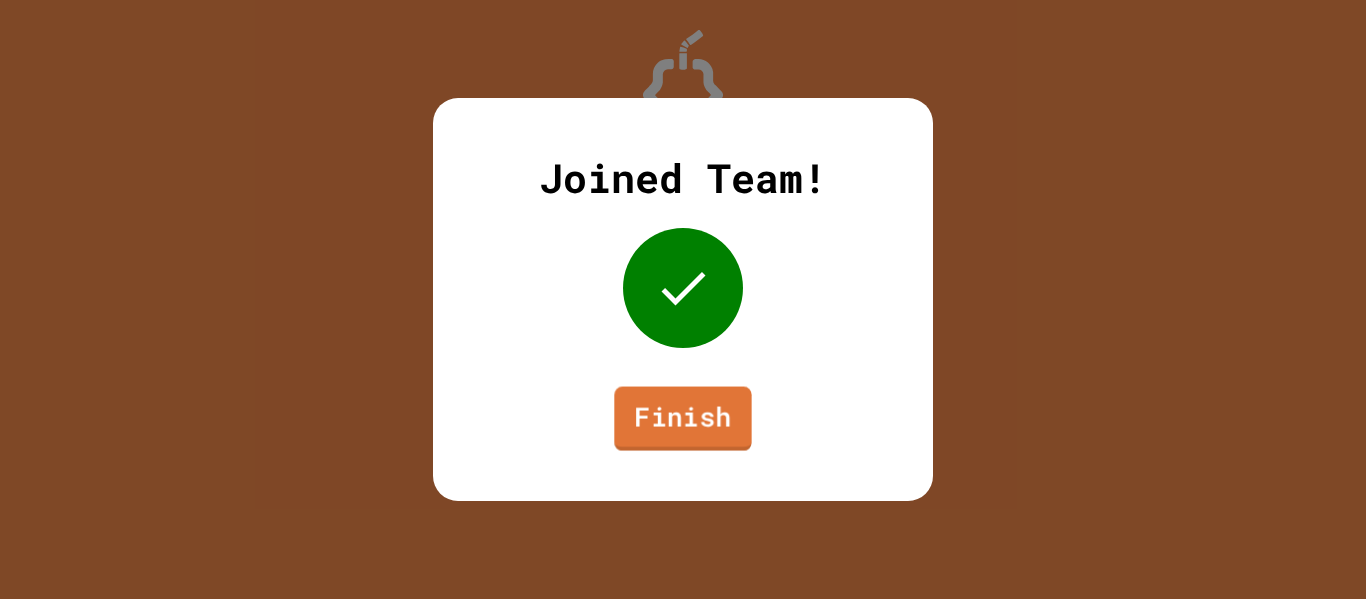 click on "Finish" at bounding box center [682, 419] 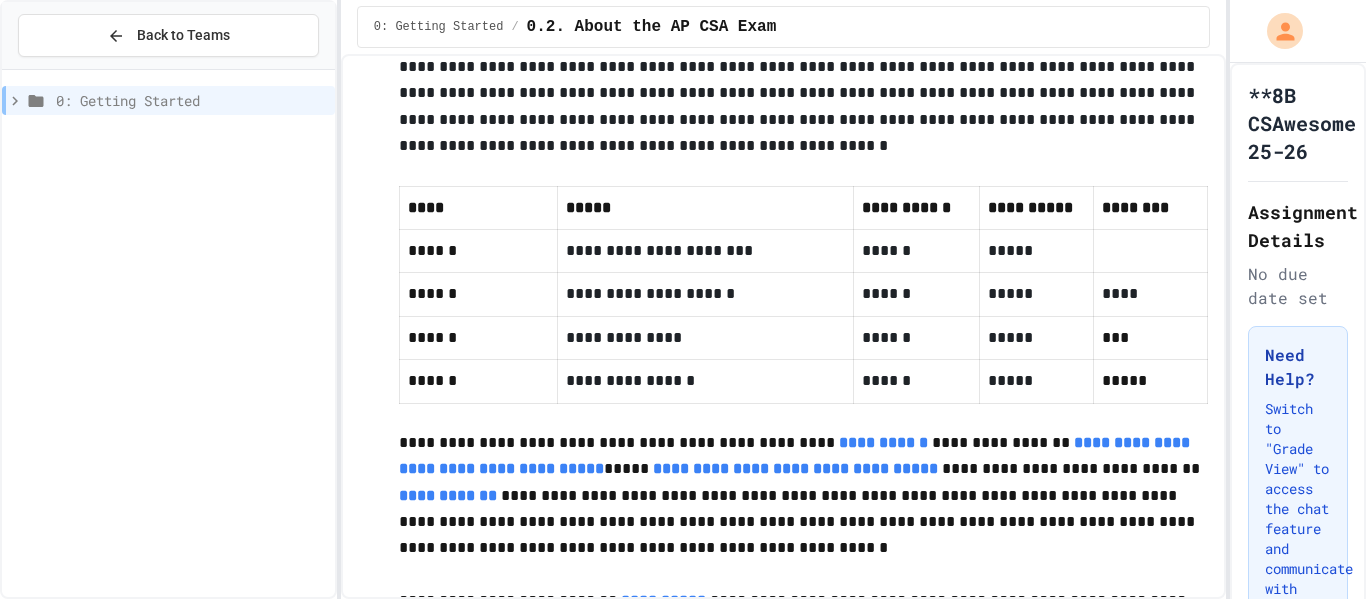 scroll, scrollTop: 1268, scrollLeft: 0, axis: vertical 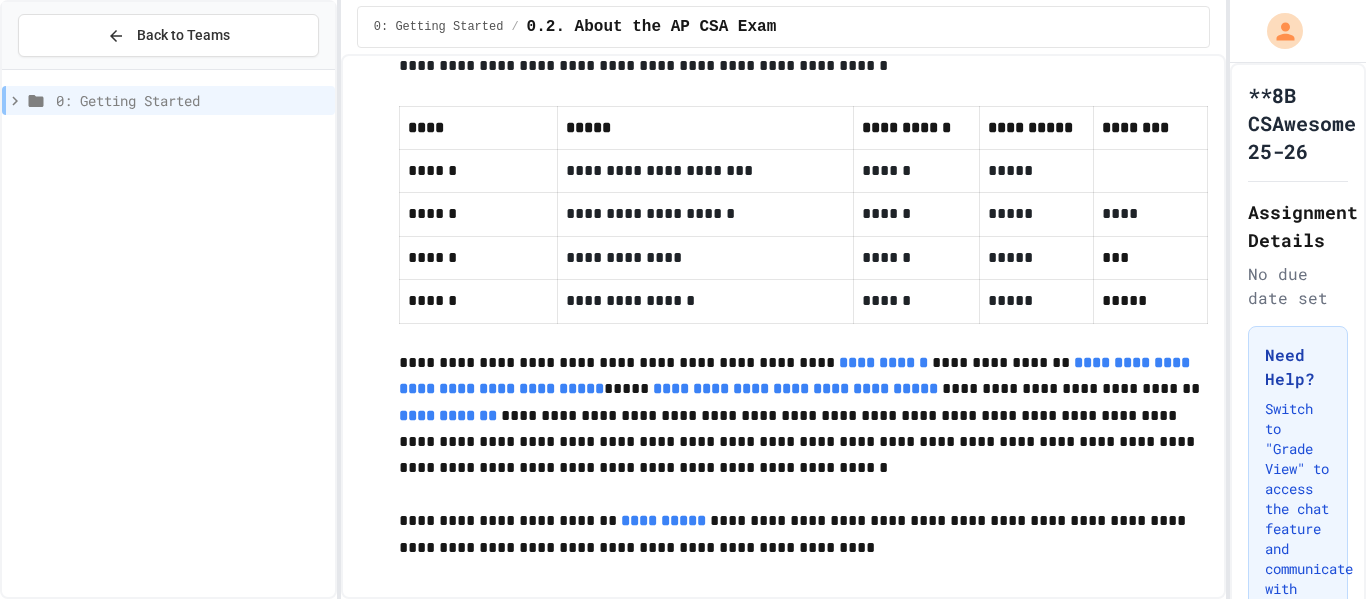 click on "0: Getting Started" at bounding box center (191, 100) 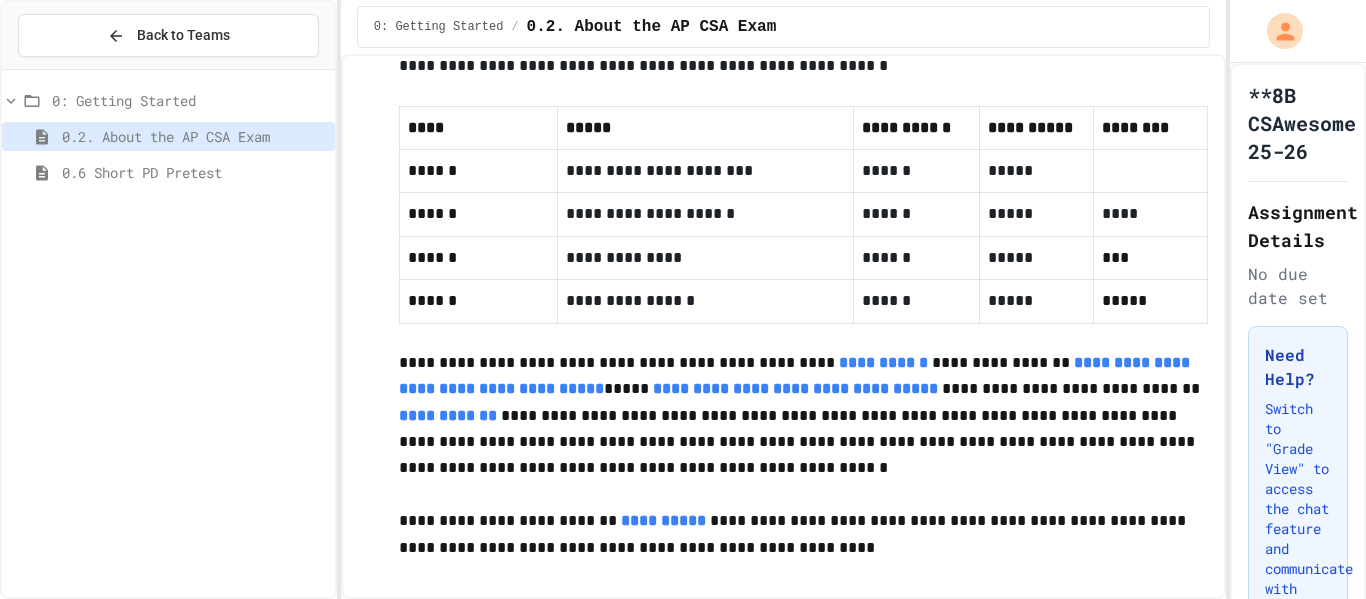 click on "0.6 Short PD Pretest" at bounding box center (194, 172) 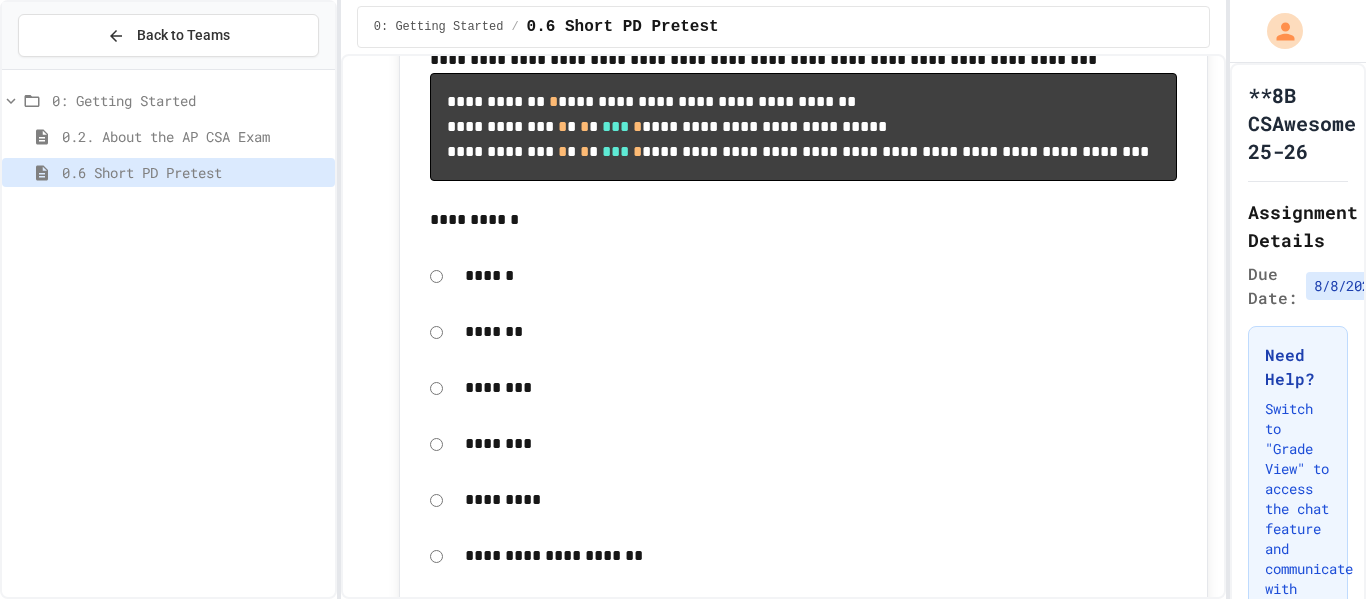 scroll, scrollTop: 1047, scrollLeft: 0, axis: vertical 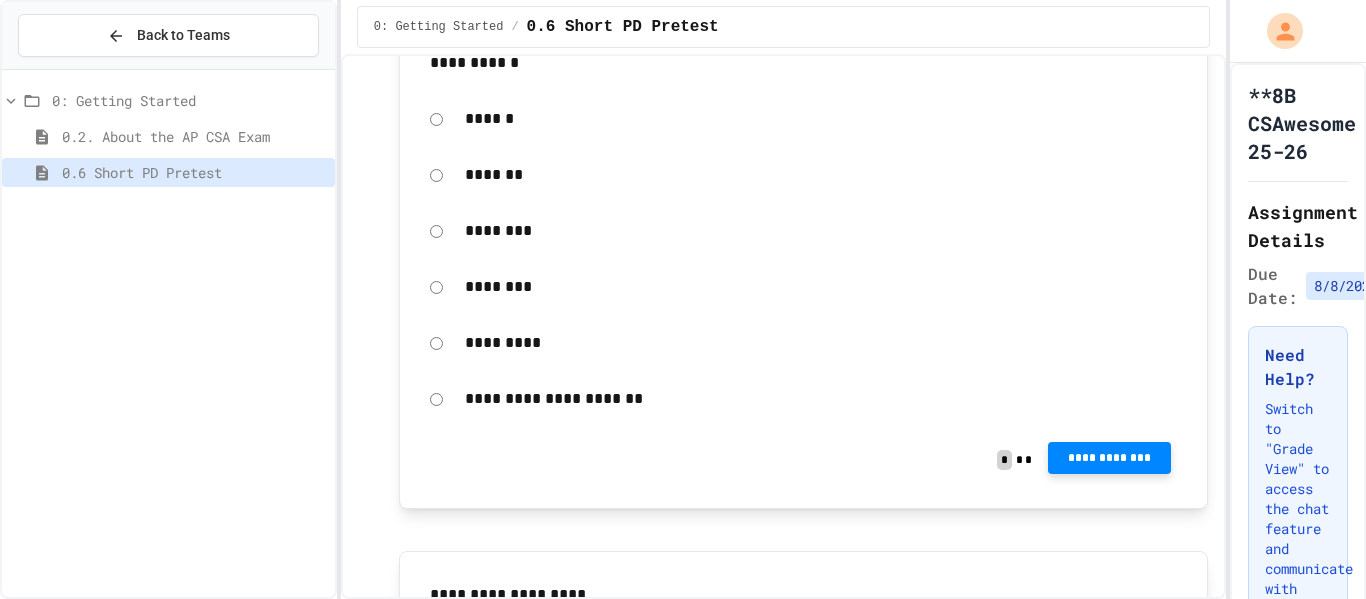 click on "**********" at bounding box center (1109, 458) 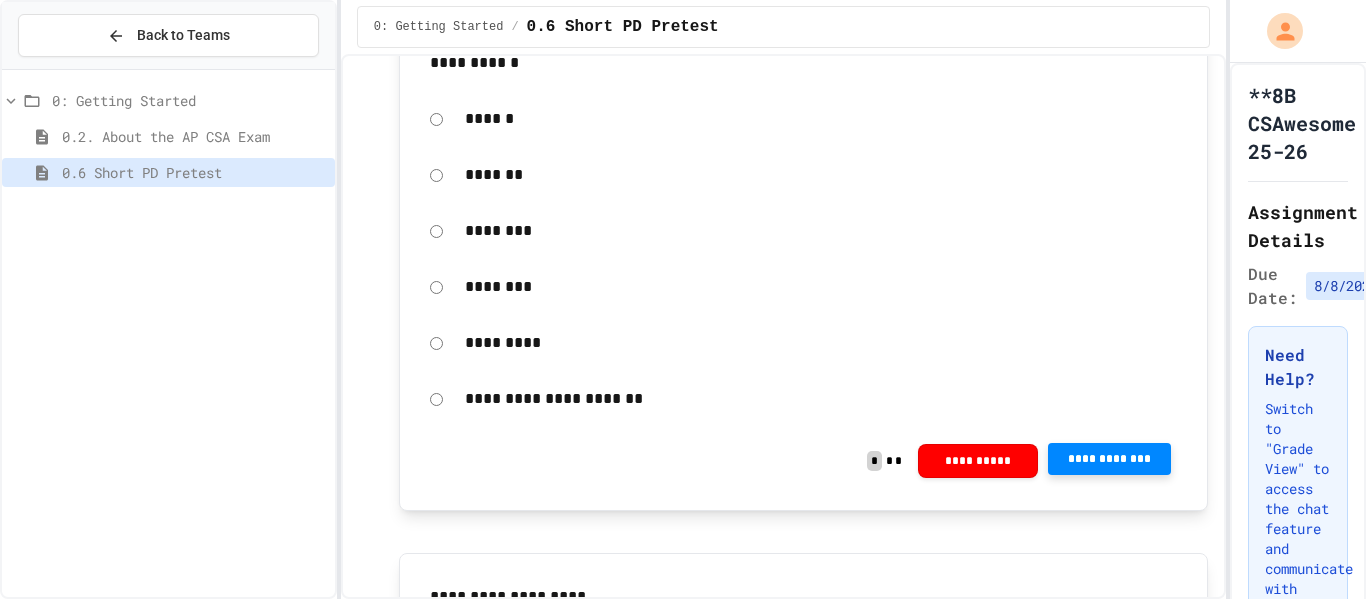 click 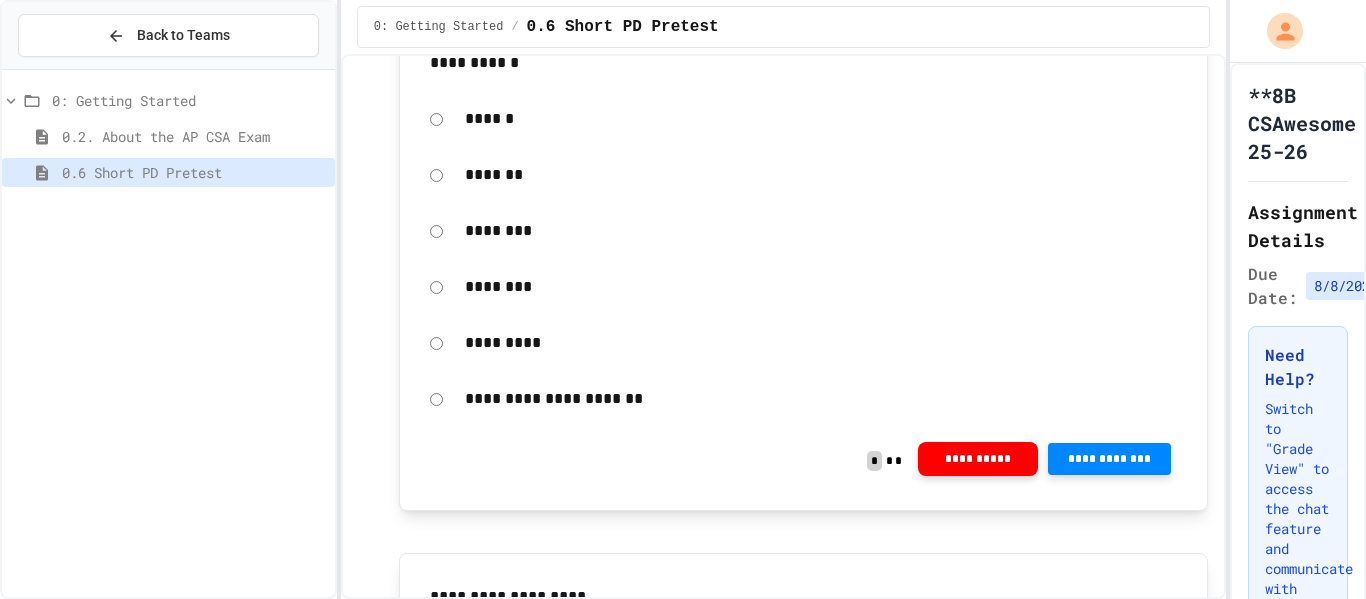 click on "**********" at bounding box center (978, 459) 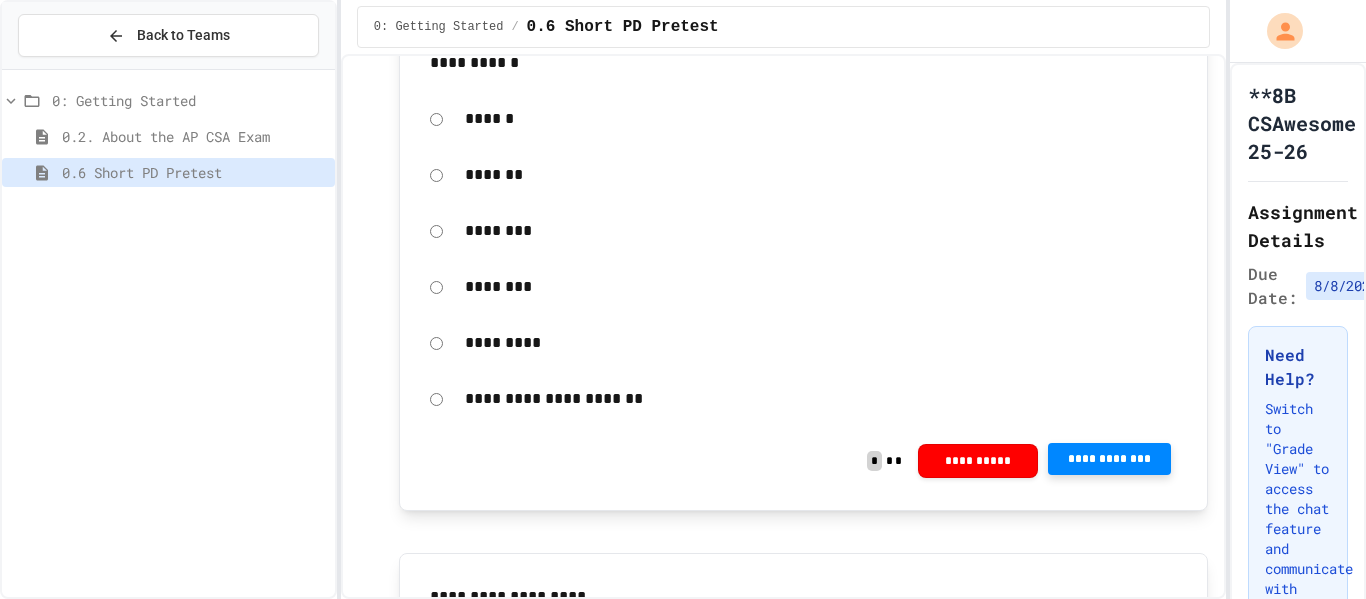 click 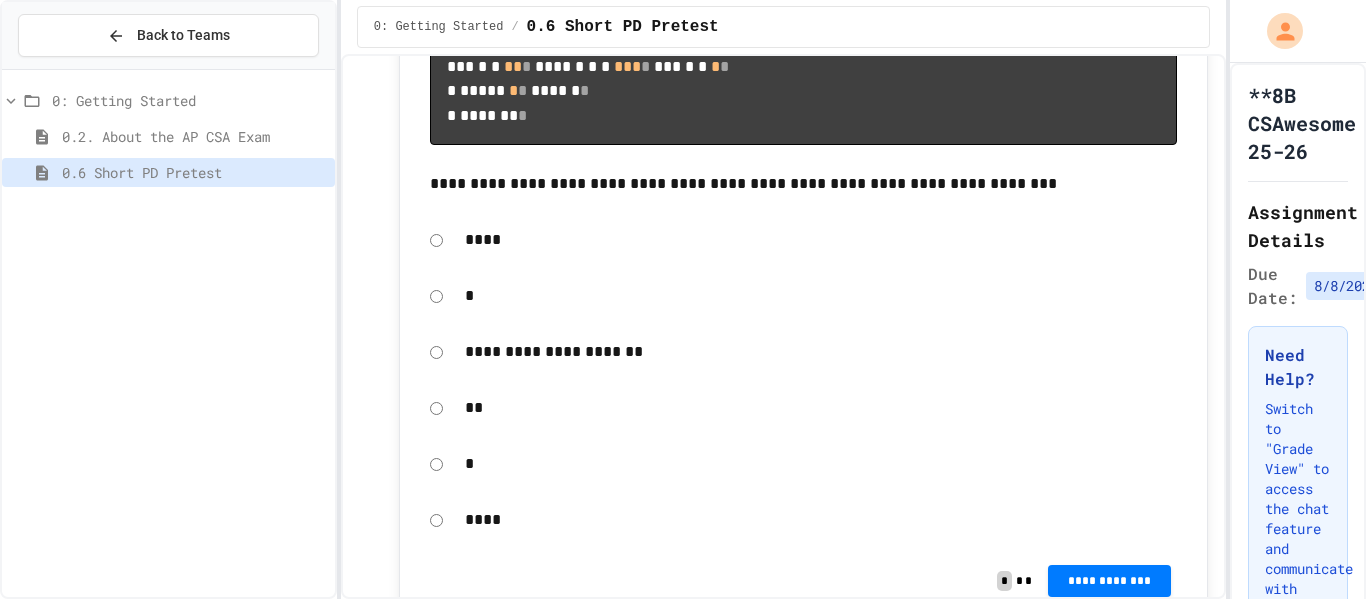 scroll, scrollTop: 2038, scrollLeft: 0, axis: vertical 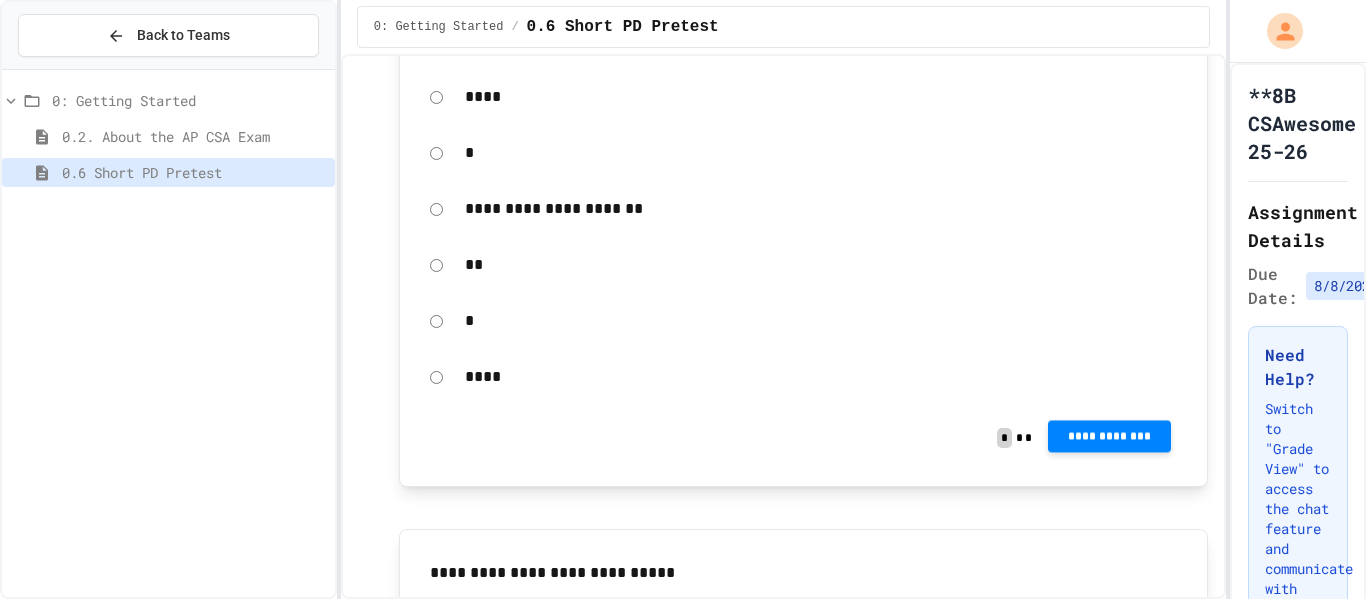 click on "**********" at bounding box center (1109, 437) 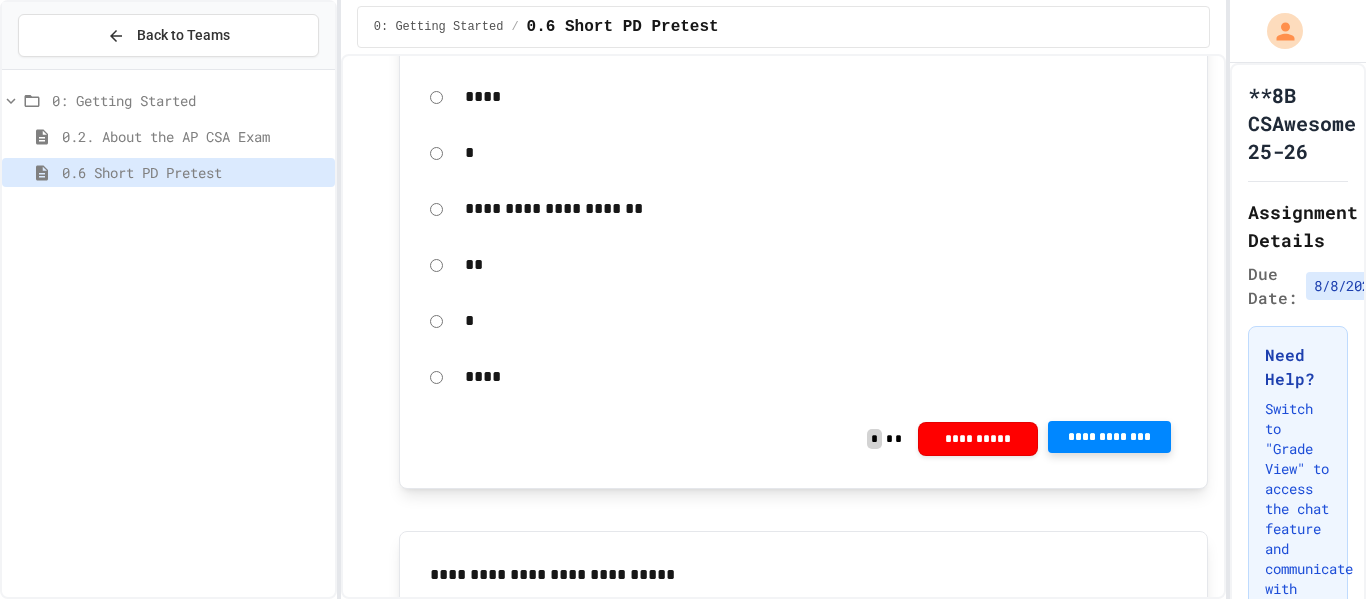 click 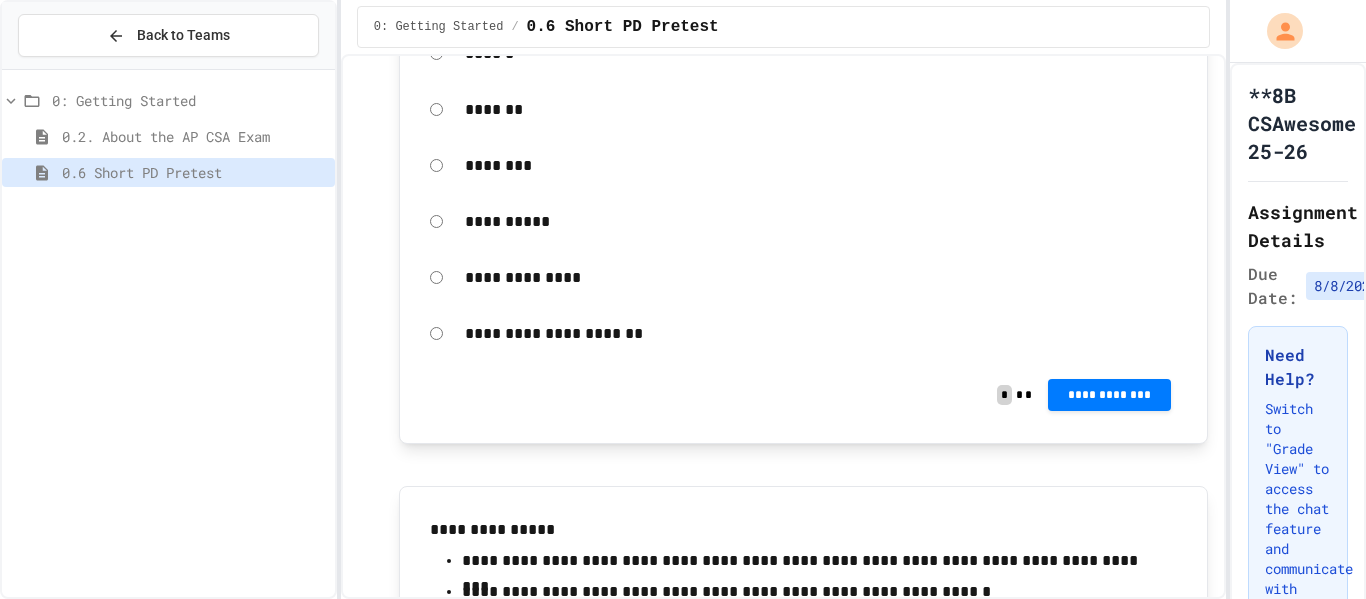 scroll, scrollTop: 3366, scrollLeft: 0, axis: vertical 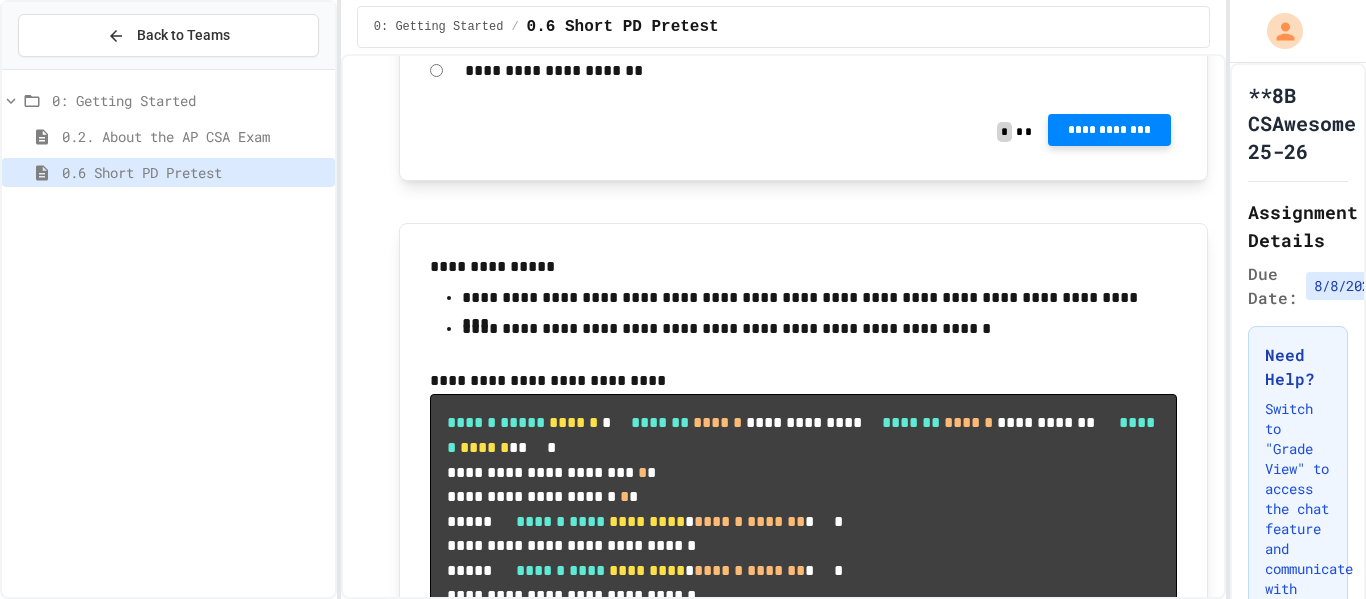 click on "**********" at bounding box center [1109, 130] 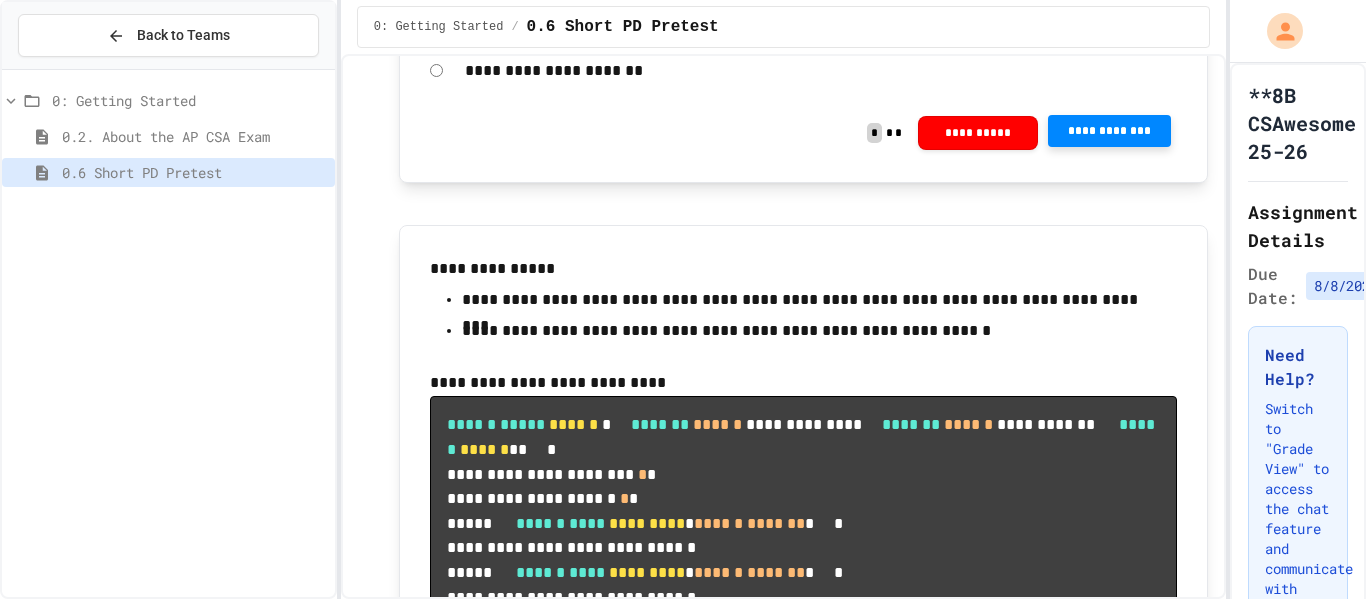 click at bounding box center [1262, 635] 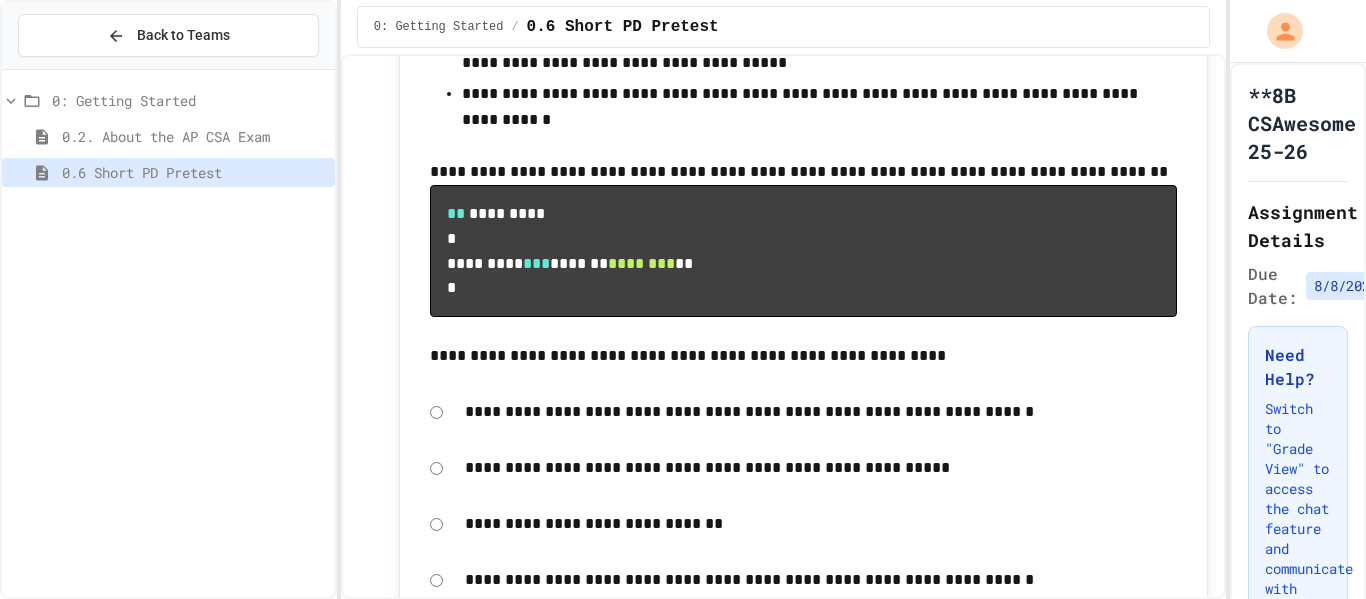 scroll, scrollTop: 5044, scrollLeft: 0, axis: vertical 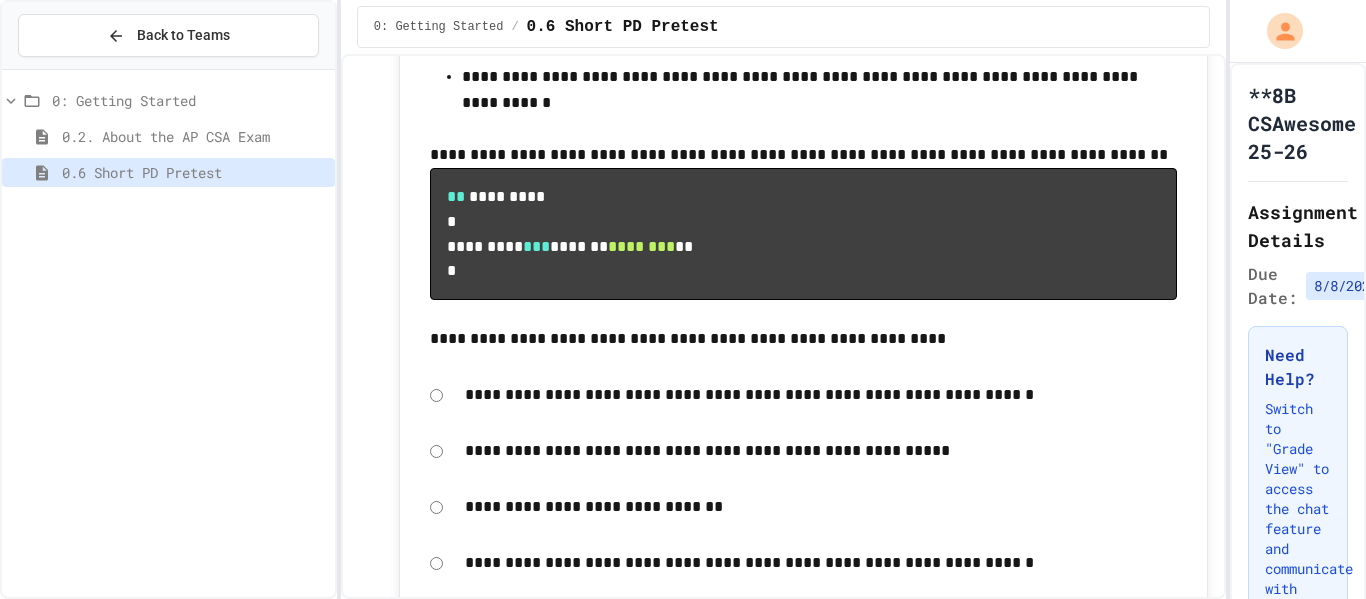 click on "**********" at bounding box center [821, -263] 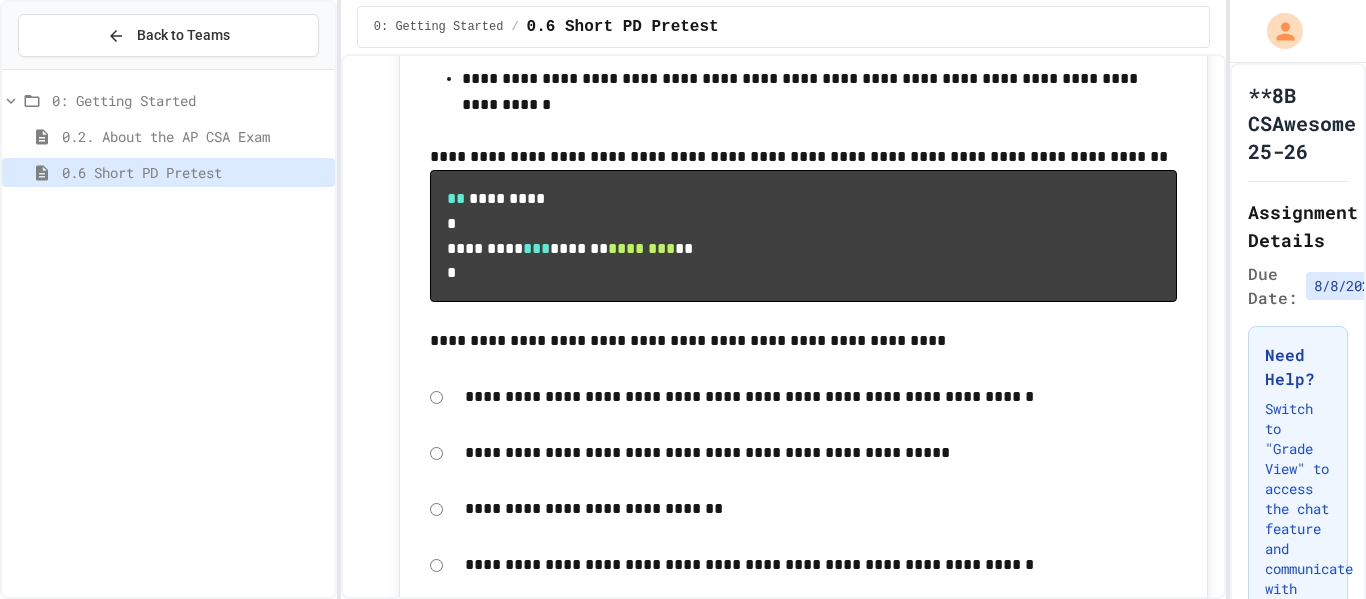 click 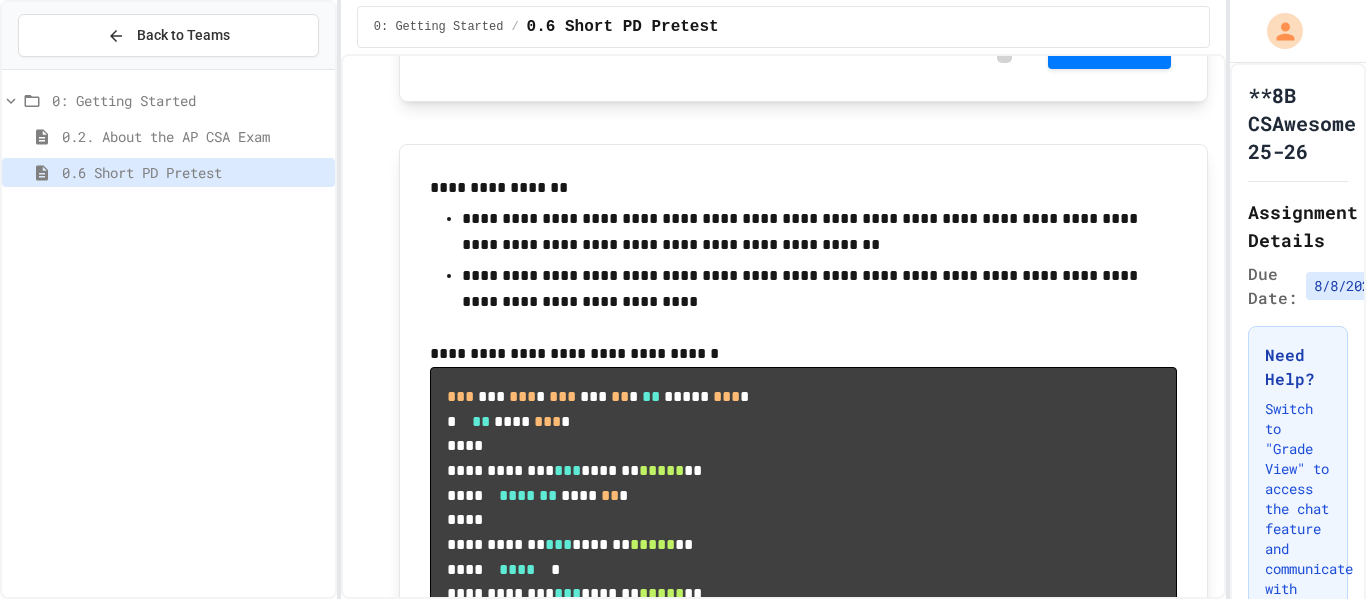 scroll, scrollTop: 5738, scrollLeft: 0, axis: vertical 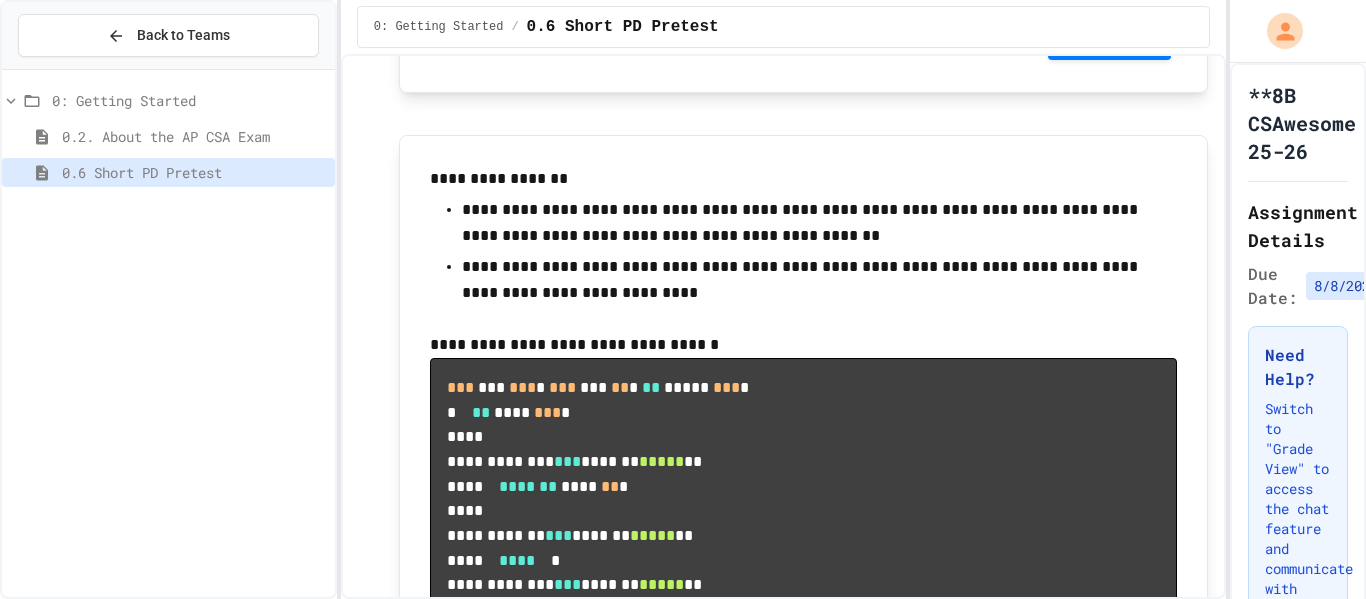 click on "**********" at bounding box center (821, -241) 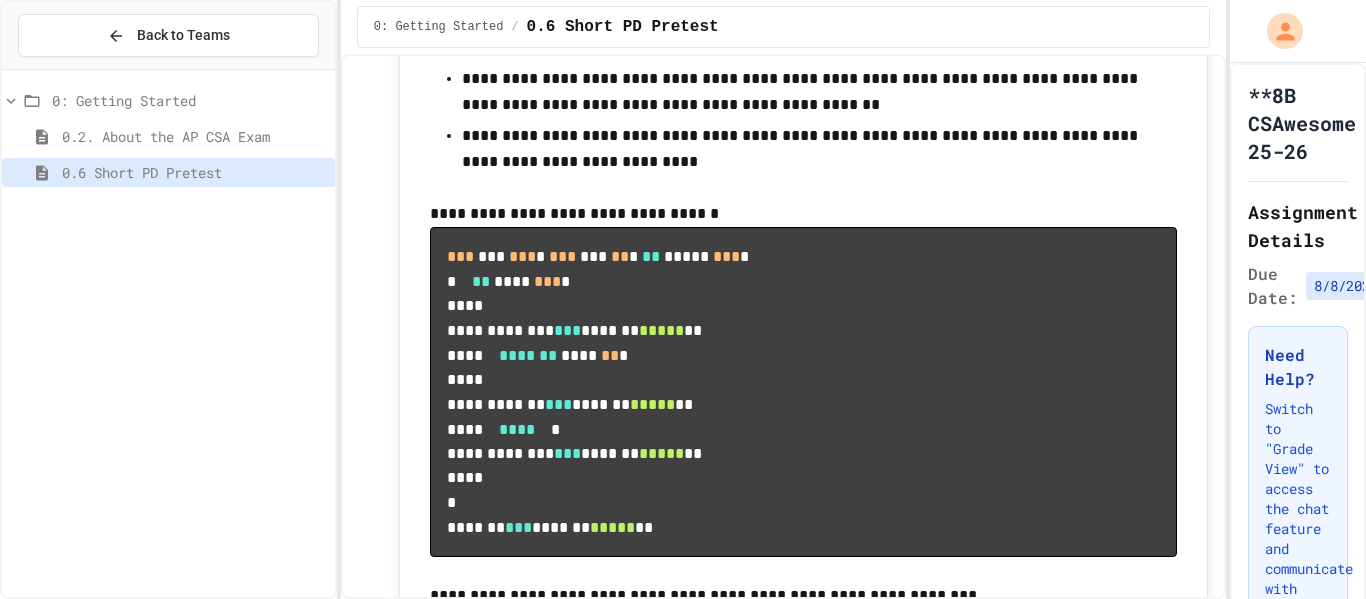scroll, scrollTop: 6005, scrollLeft: 0, axis: vertical 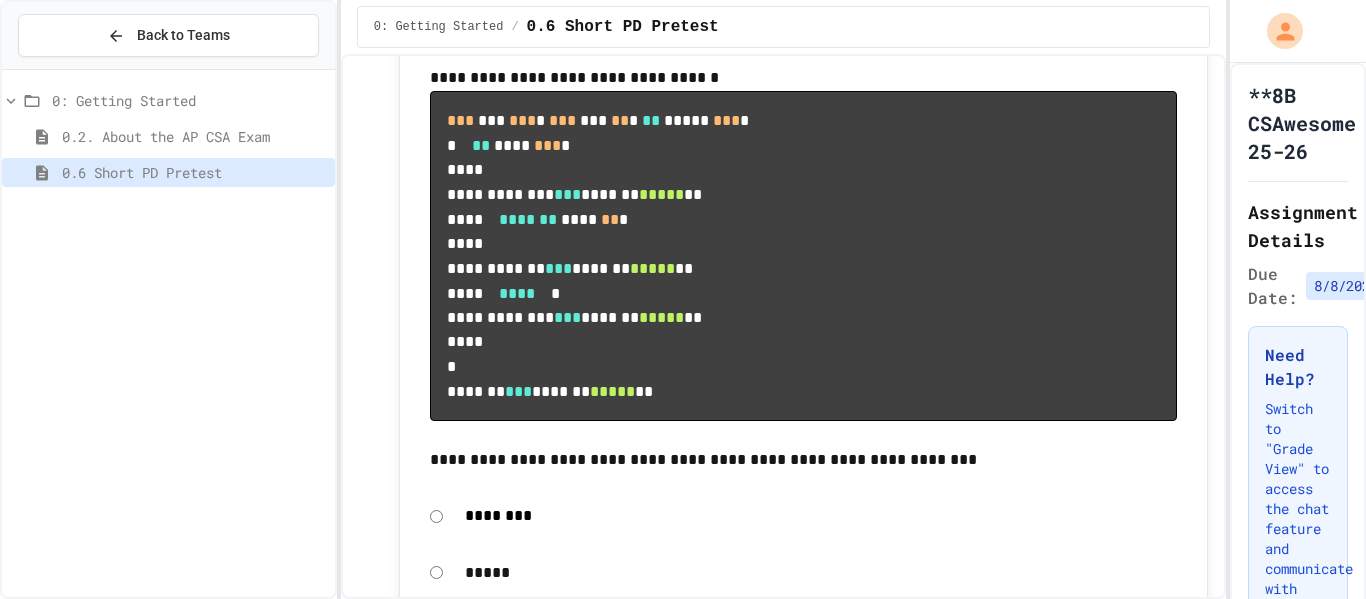 click on "**********" at bounding box center (1109, -225) 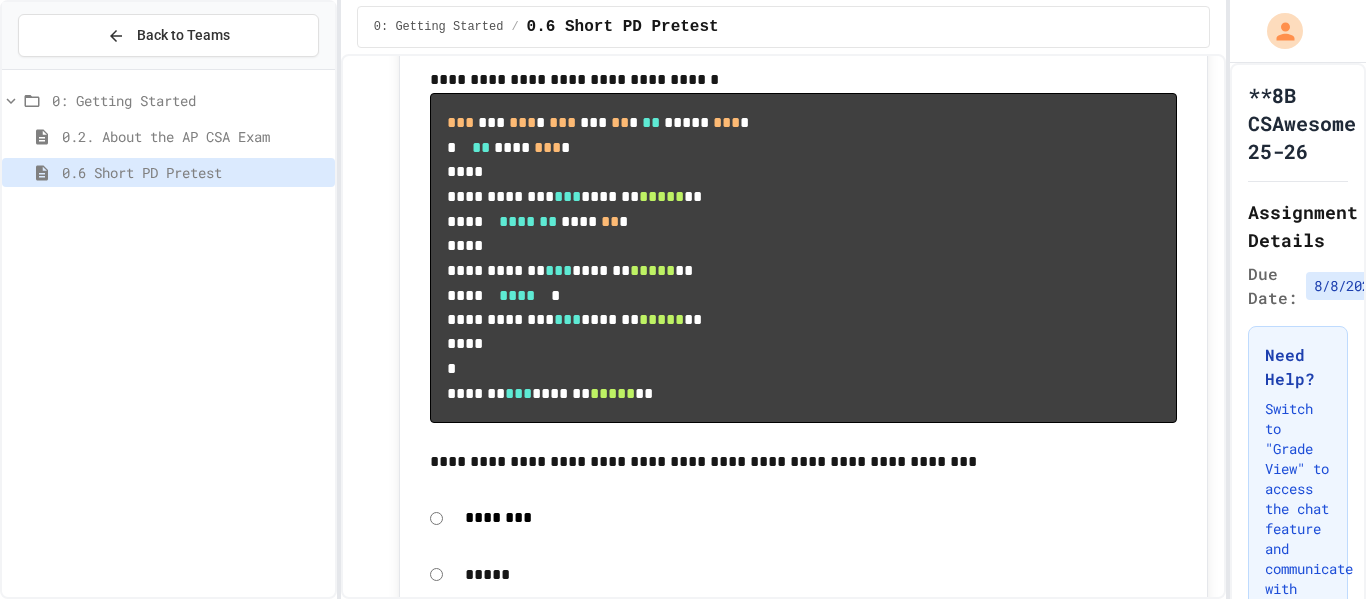 click 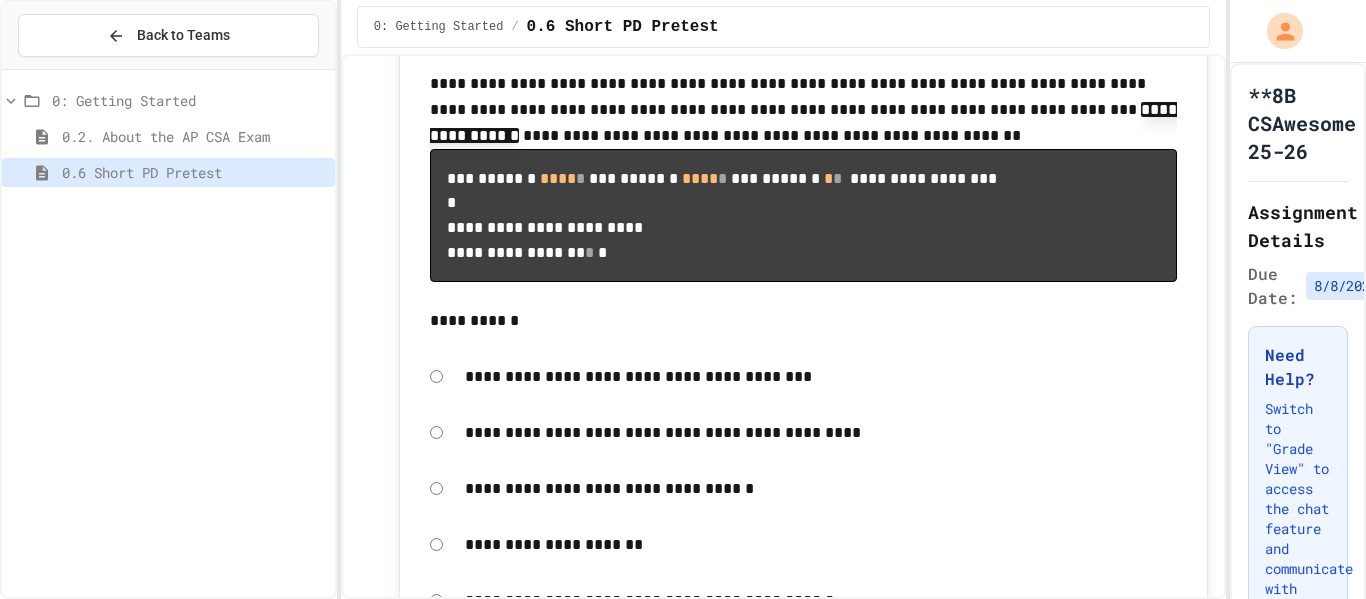 scroll, scrollTop: 7072, scrollLeft: 0, axis: vertical 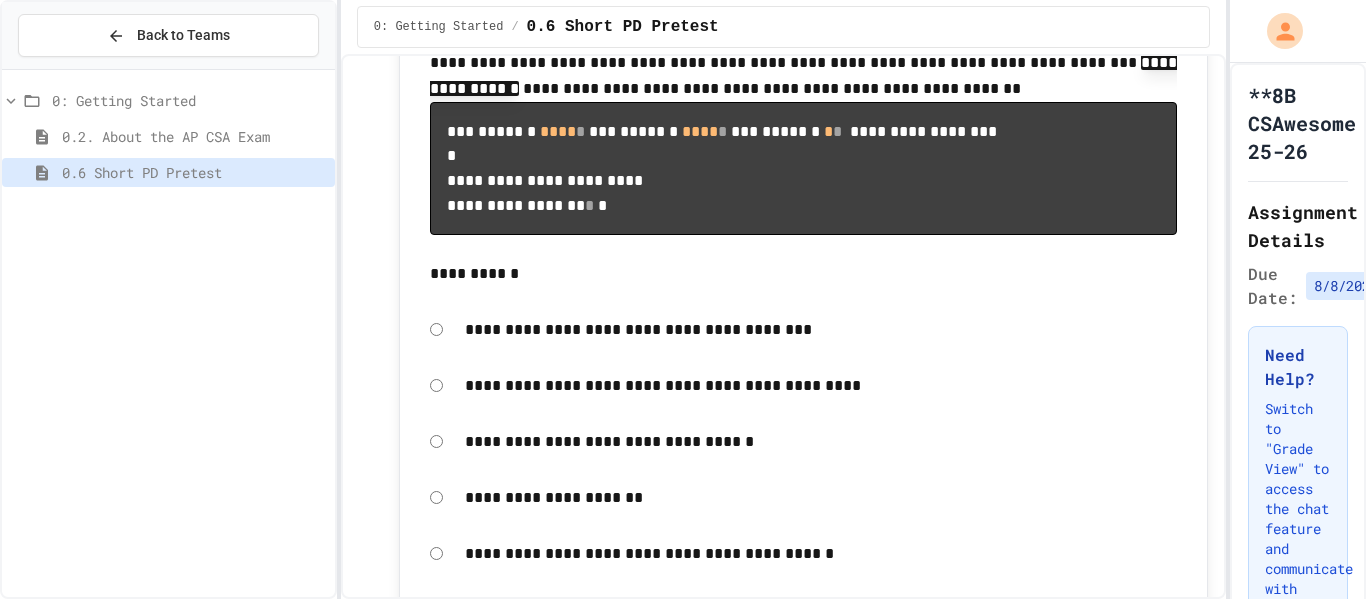 click on "*****" at bounding box center [821, -380] 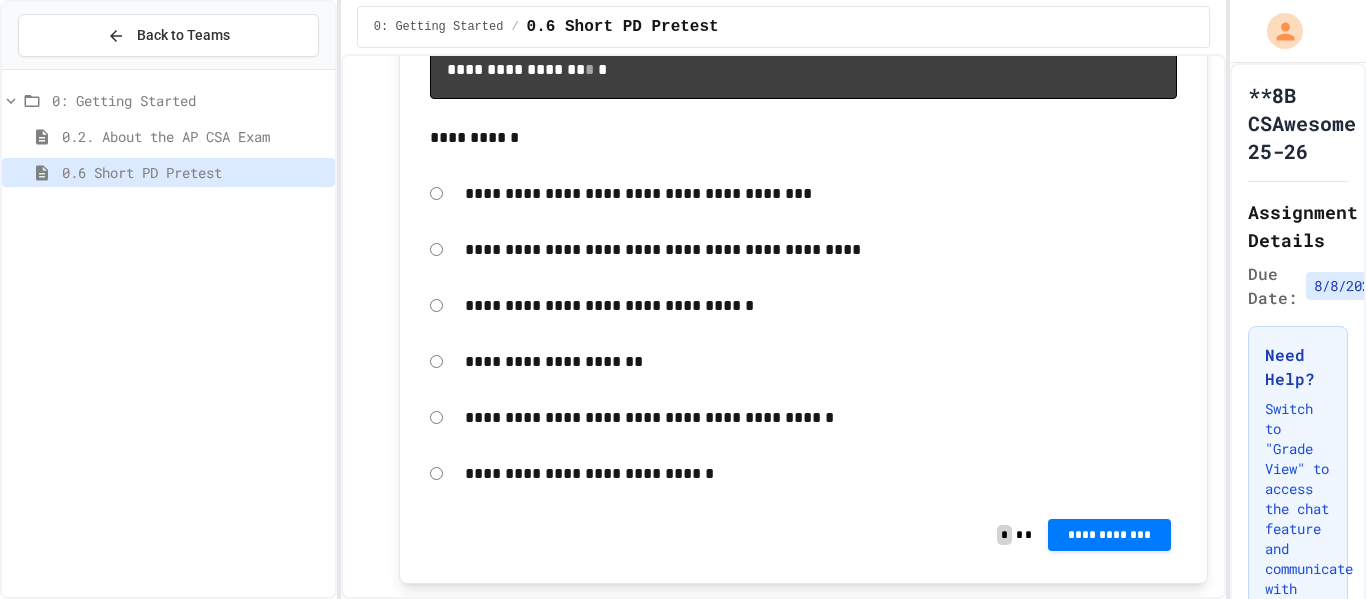 scroll, scrollTop: 7293, scrollLeft: 0, axis: vertical 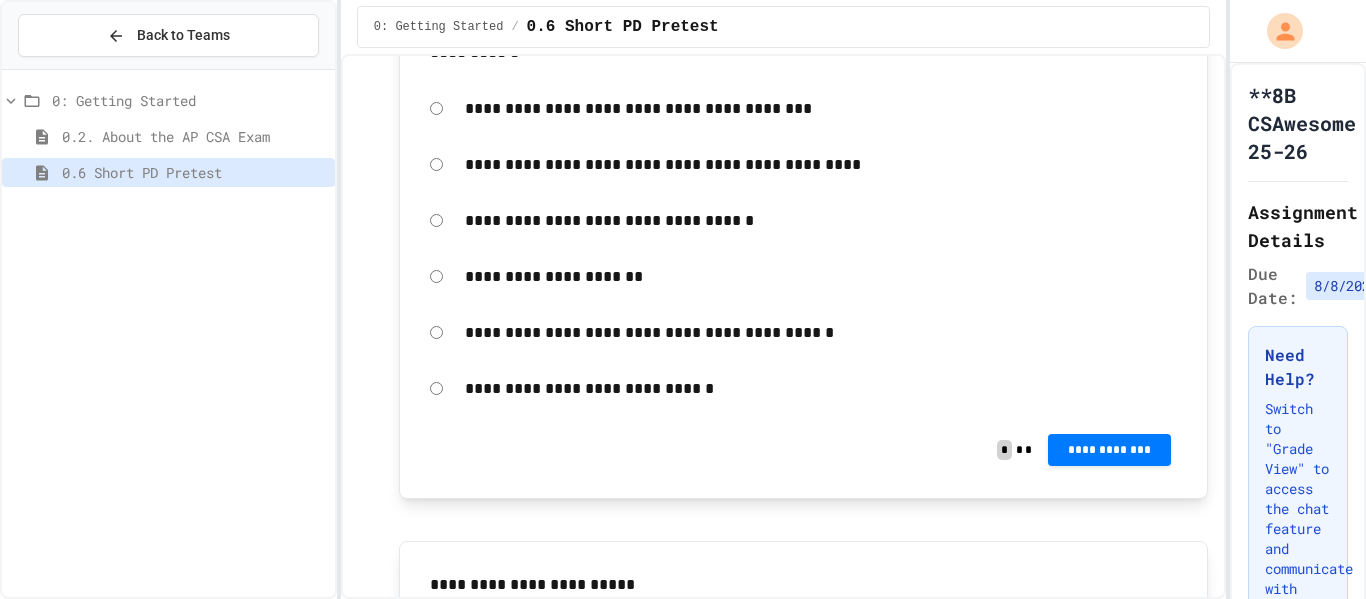click on "**********" at bounding box center [1109, -430] 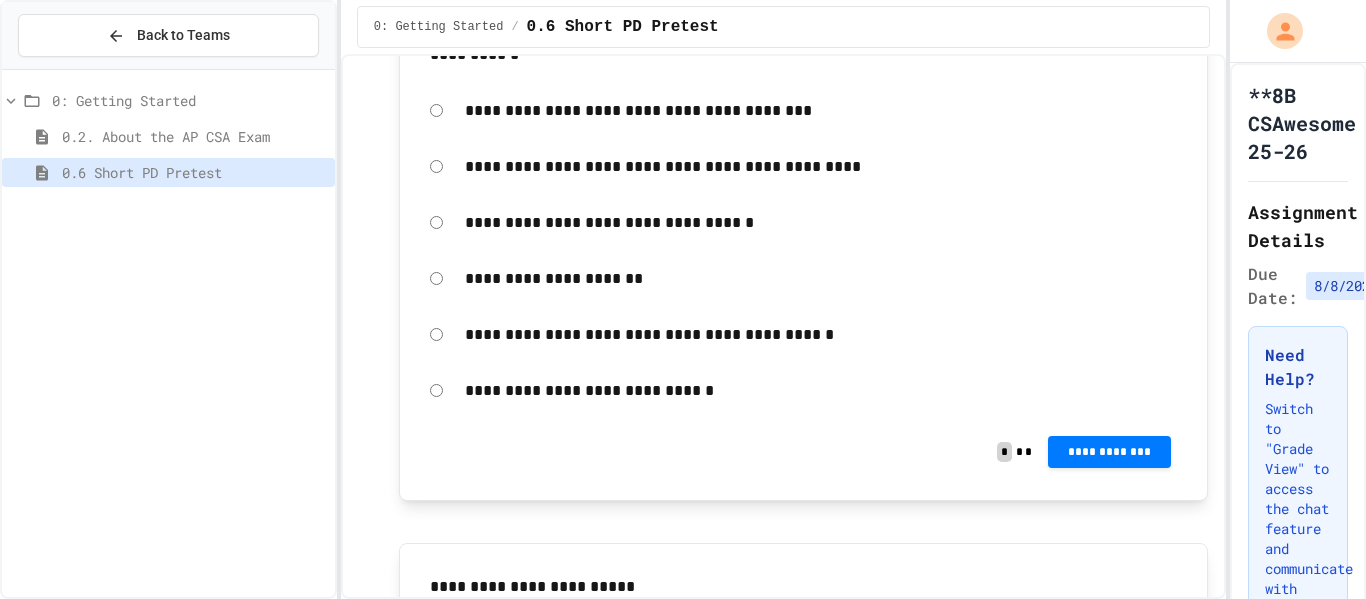 click 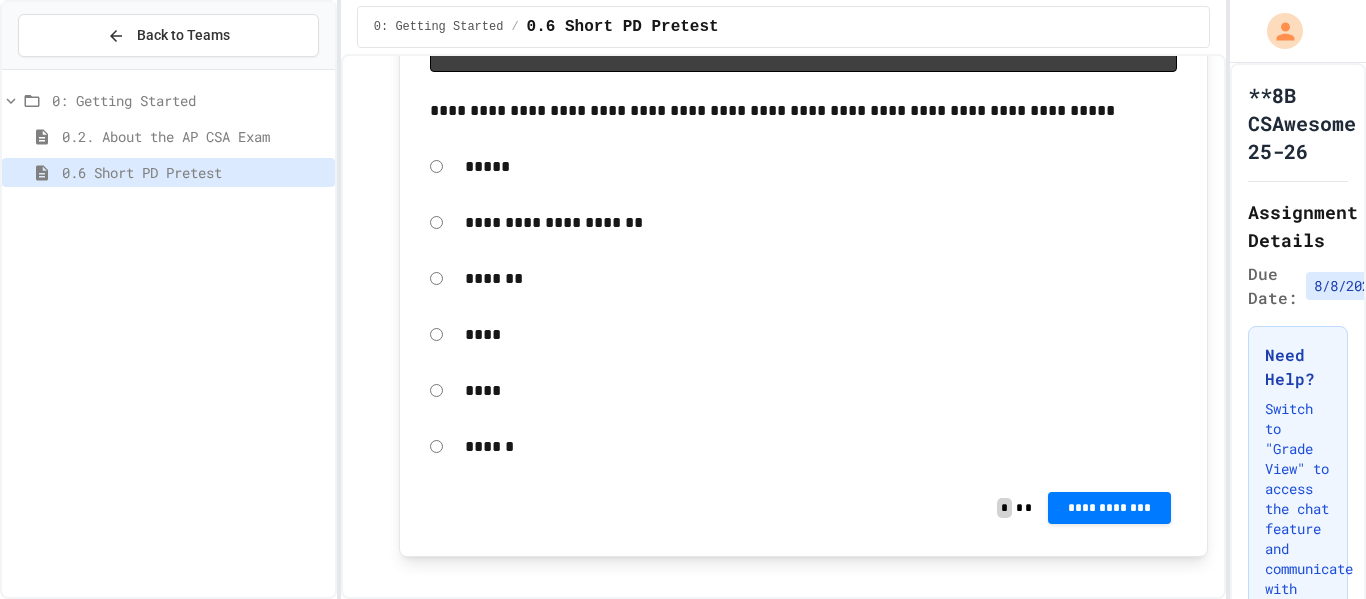 scroll, scrollTop: 8111, scrollLeft: 0, axis: vertical 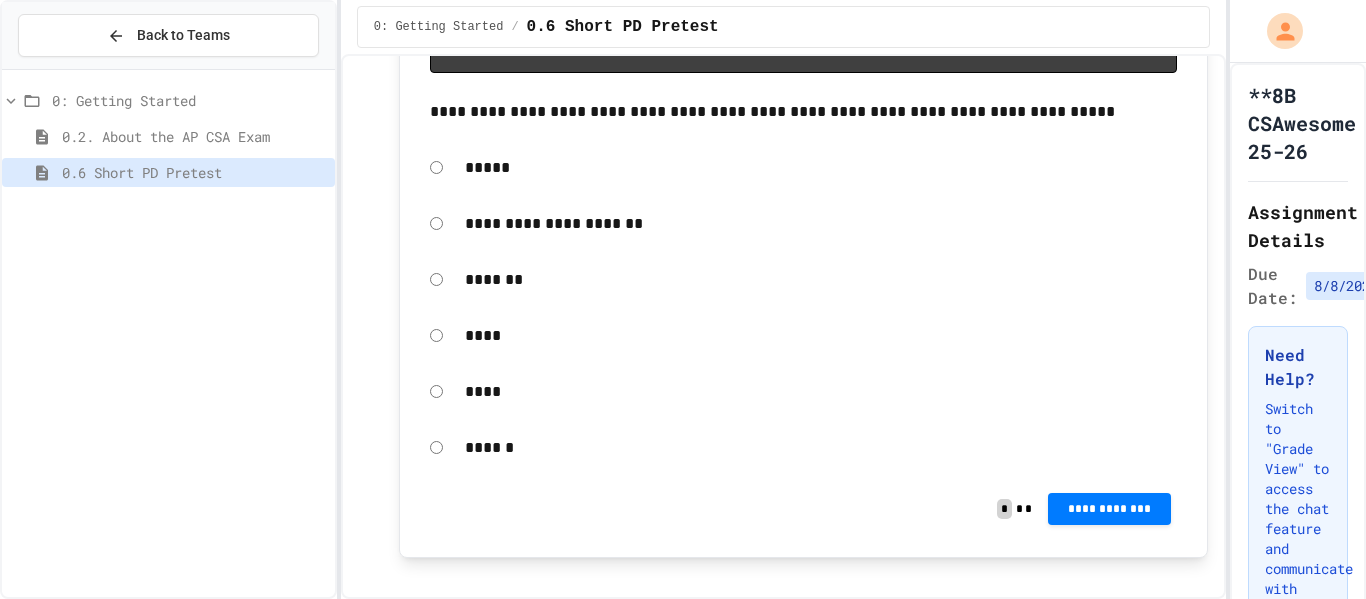 click on "**********" at bounding box center (821, -483) 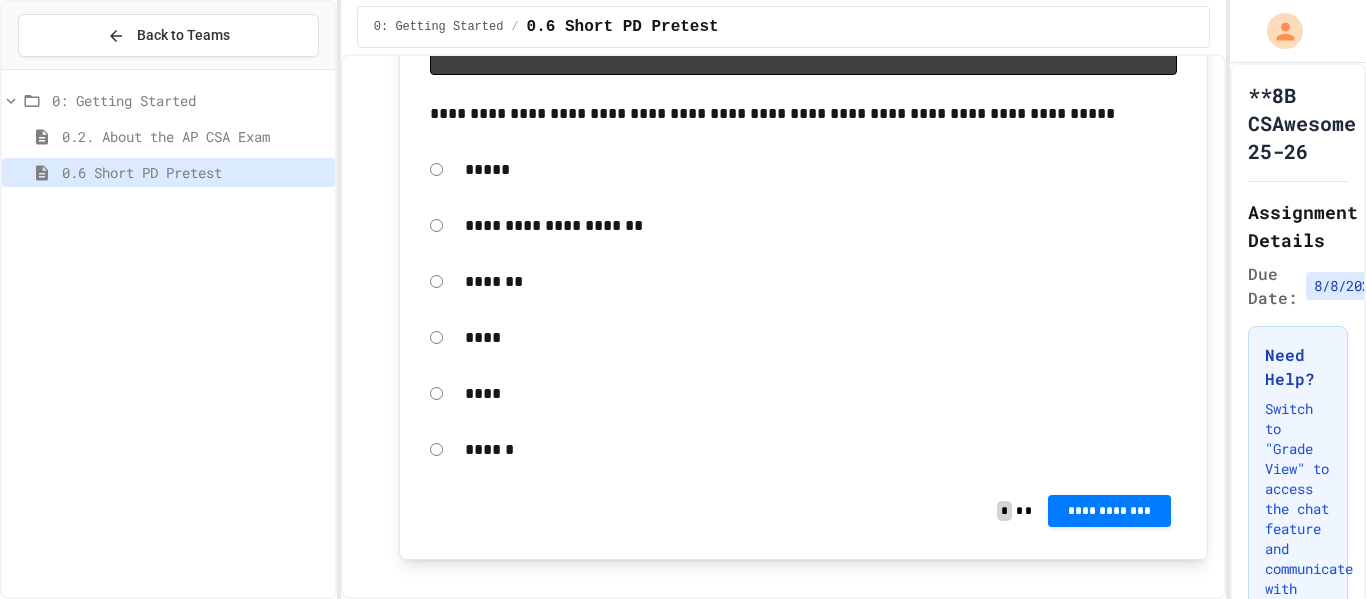 click 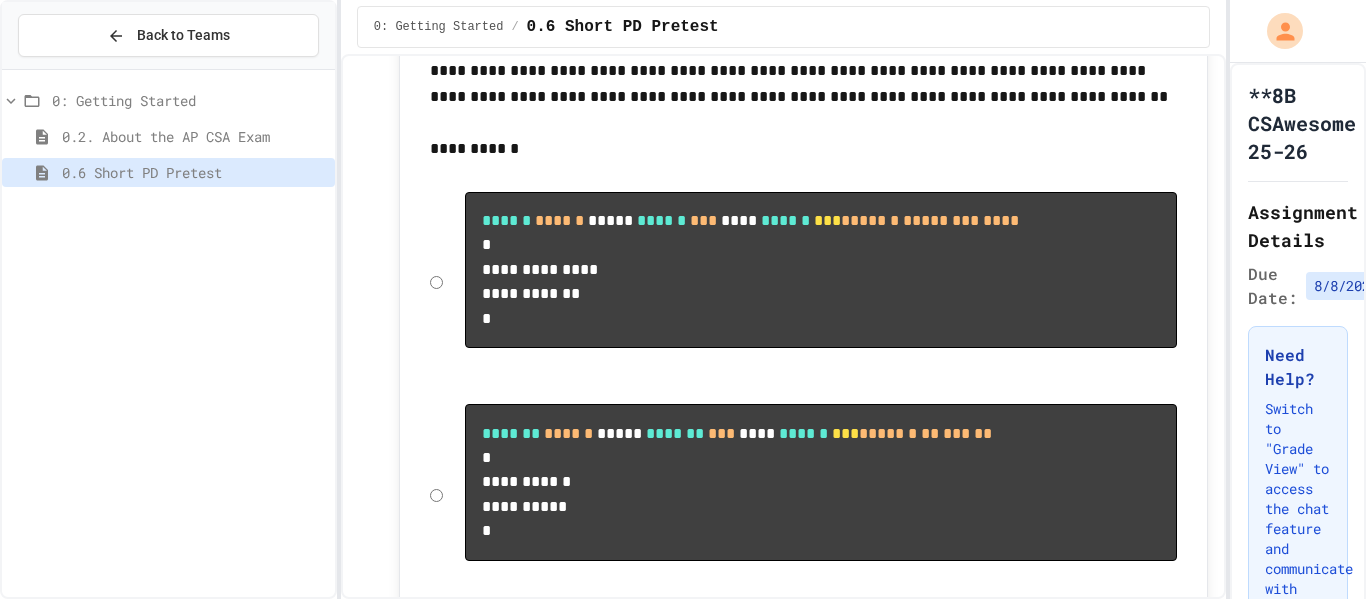 scroll, scrollTop: 9074, scrollLeft: 0, axis: vertical 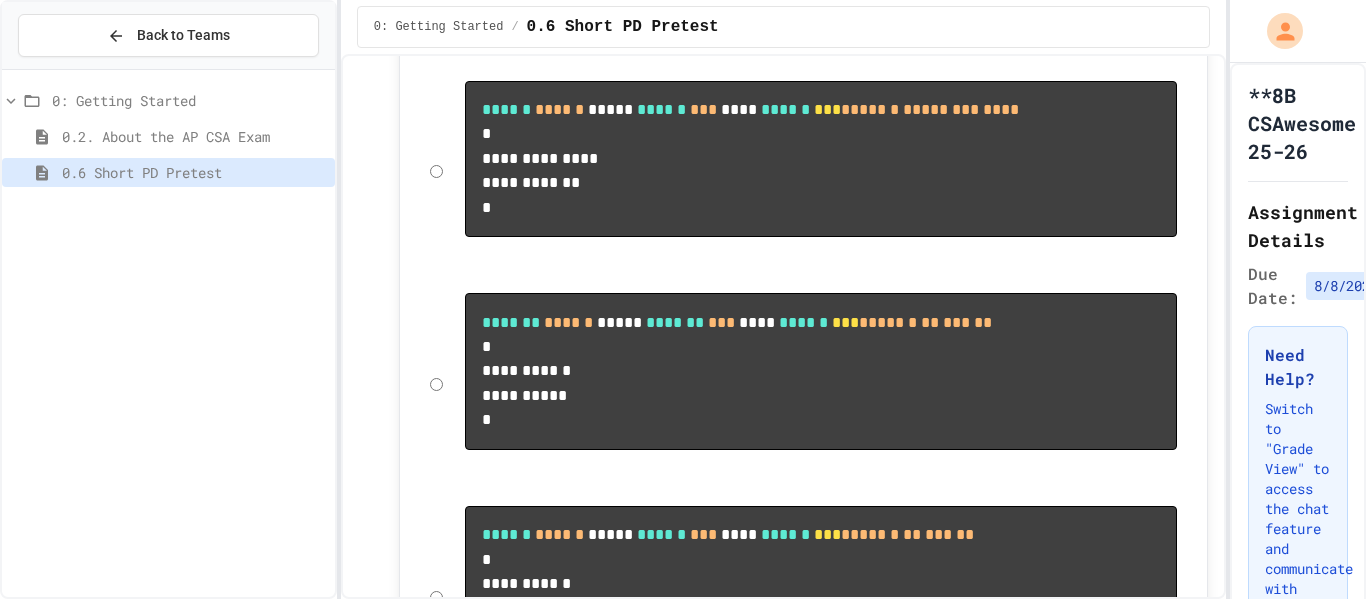 click on "*****" at bounding box center (803, -793) 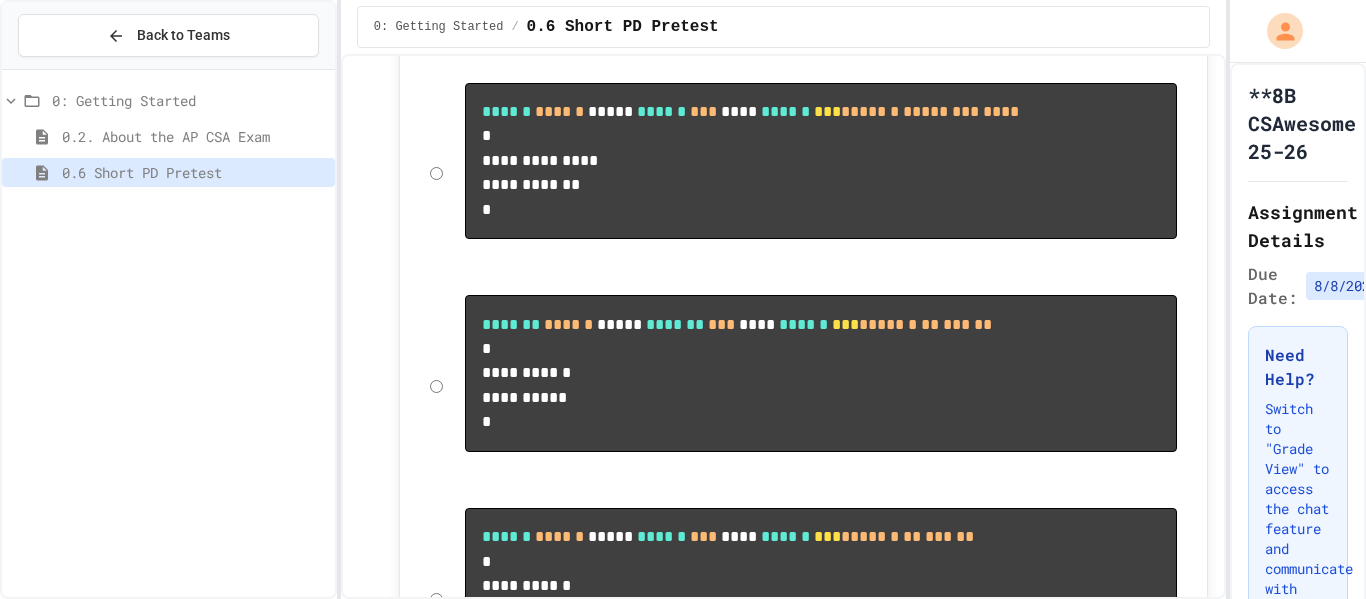 click 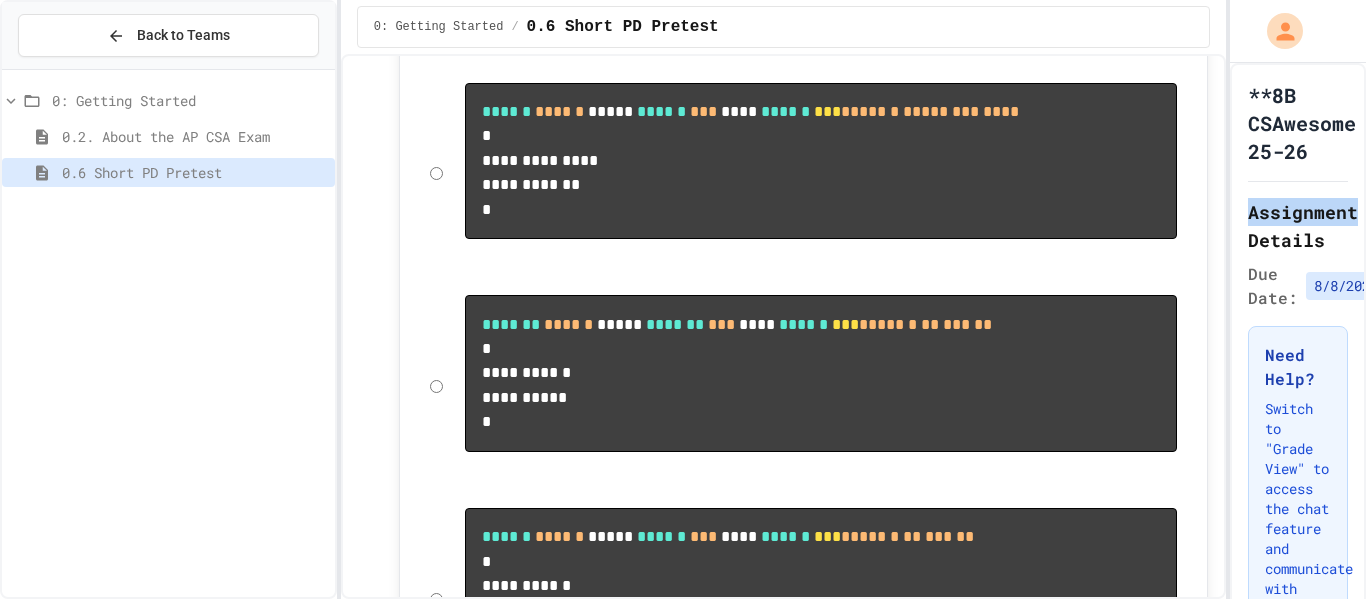 click on "**8B CSAwesome 25-26 Assignment Details Due Date: [DATE] Need Help? Switch to "Grade View" to access the chat feature and communicate with your teacher for help and guidance." at bounding box center [1298, 404] 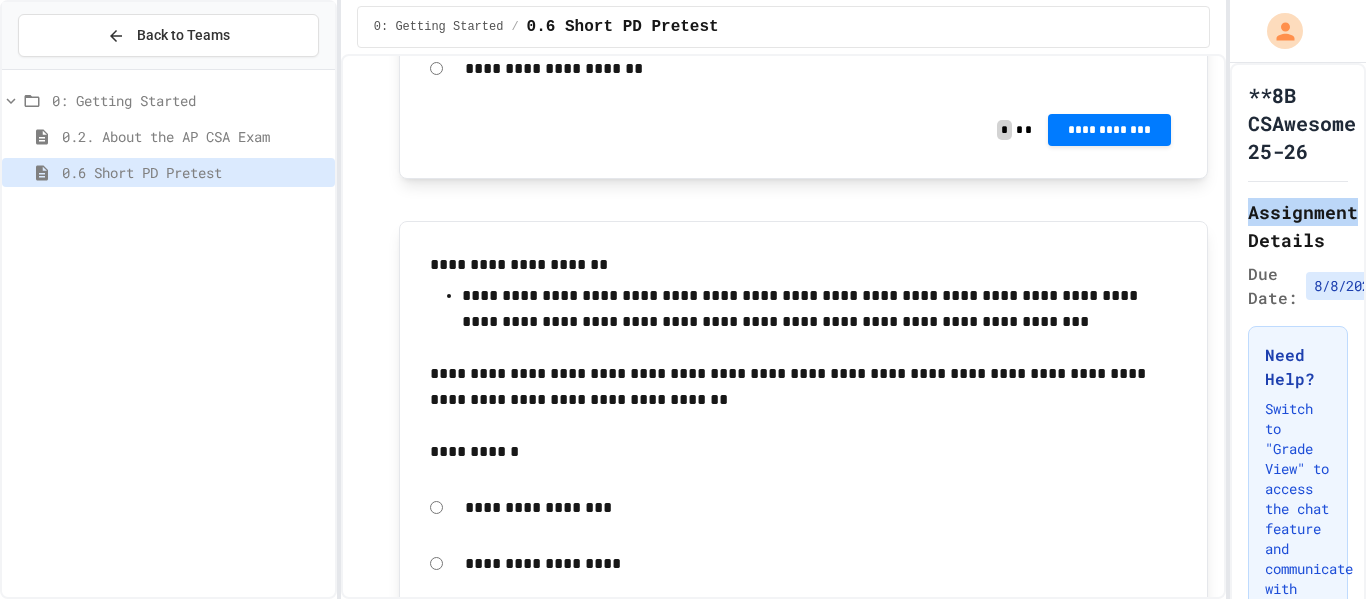 scroll, scrollTop: 10156, scrollLeft: 0, axis: vertical 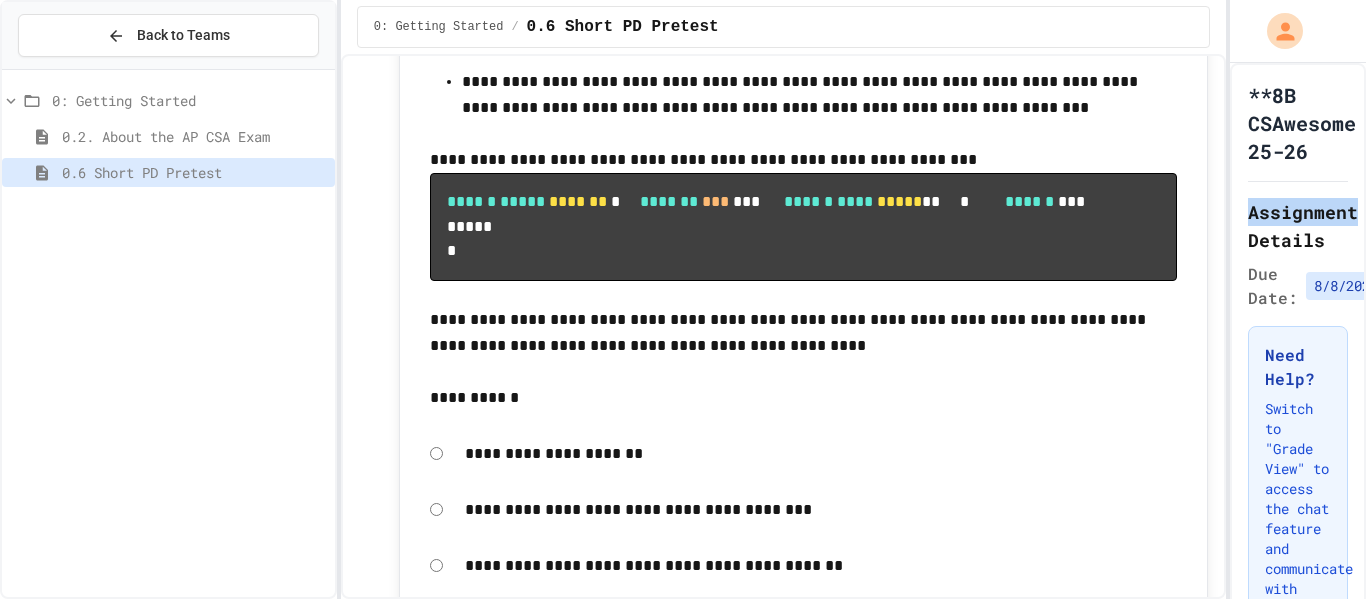 click on "**********" at bounding box center (1109, -917) 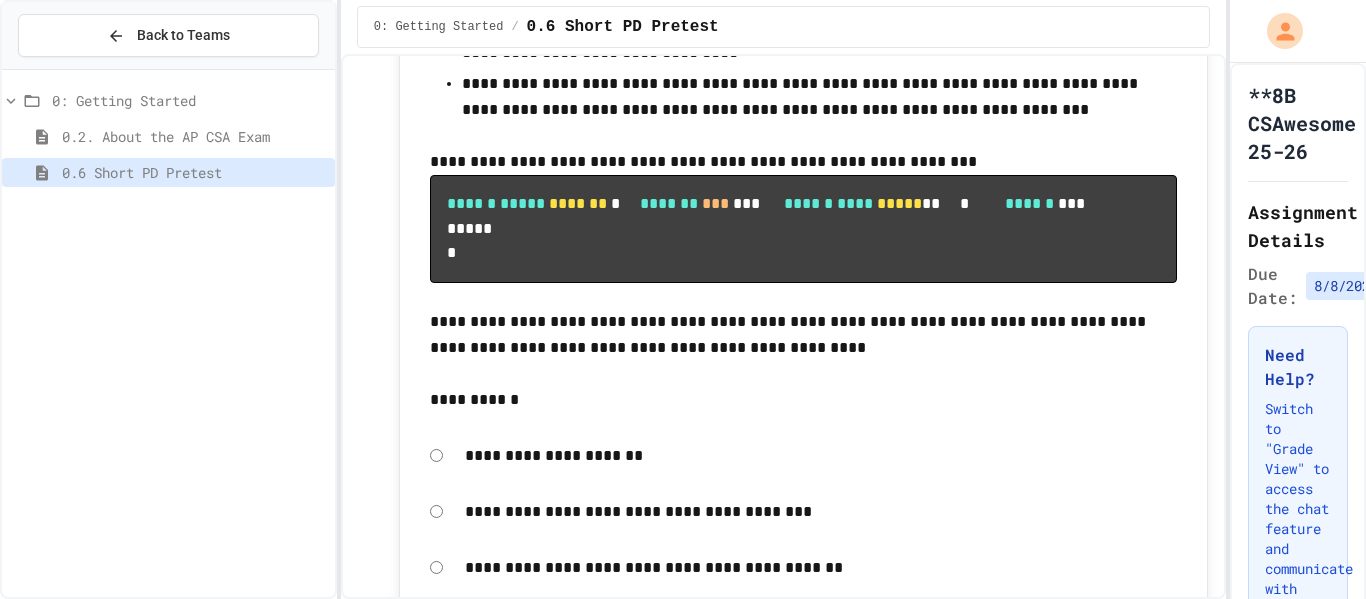click on "Score 0 / 1 0 %" at bounding box center [682, 744] 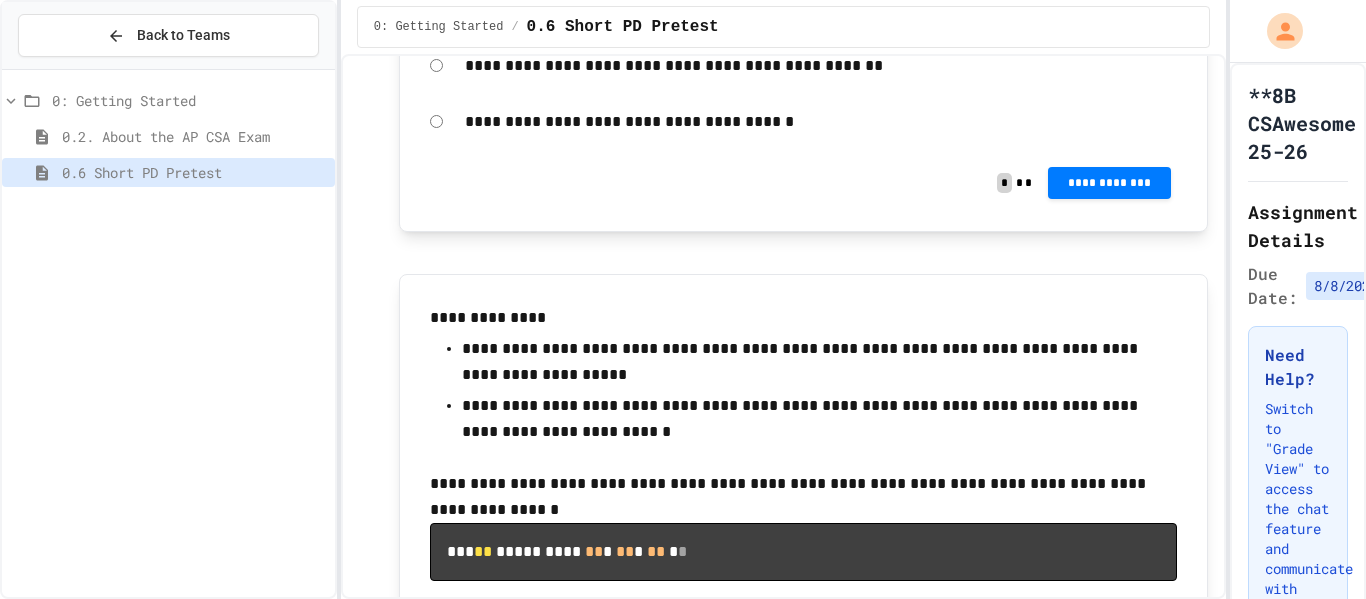 scroll, scrollTop: 11830, scrollLeft: 0, axis: vertical 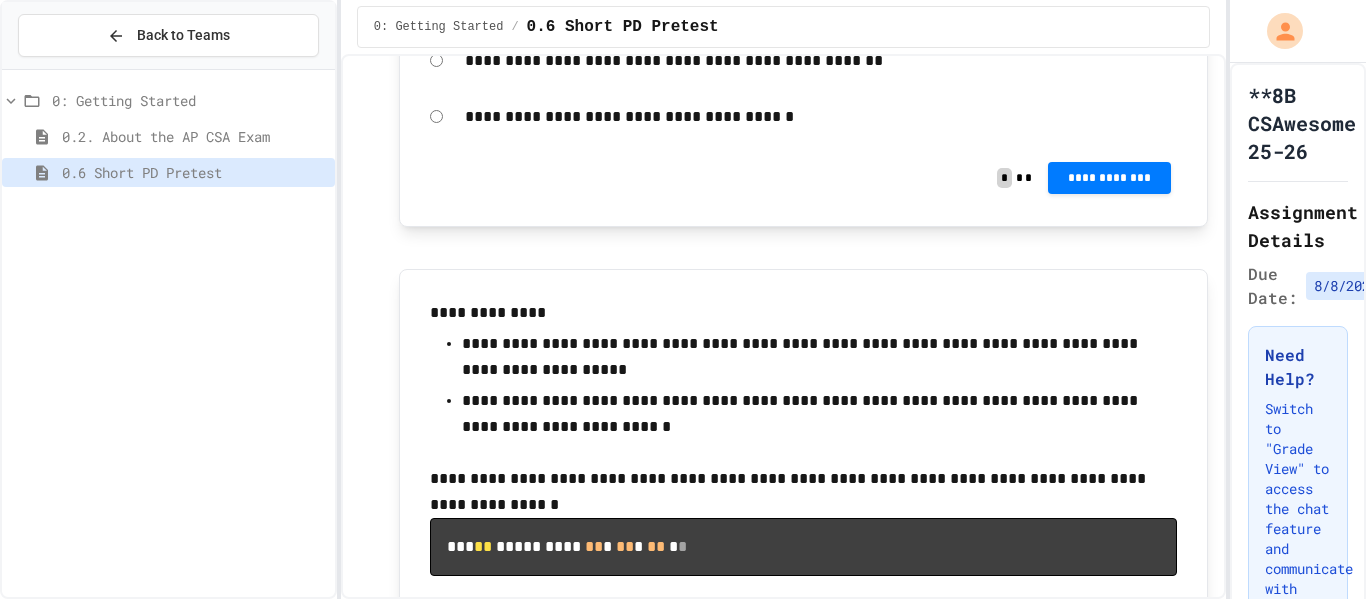 click on "**********" at bounding box center (1109, -817) 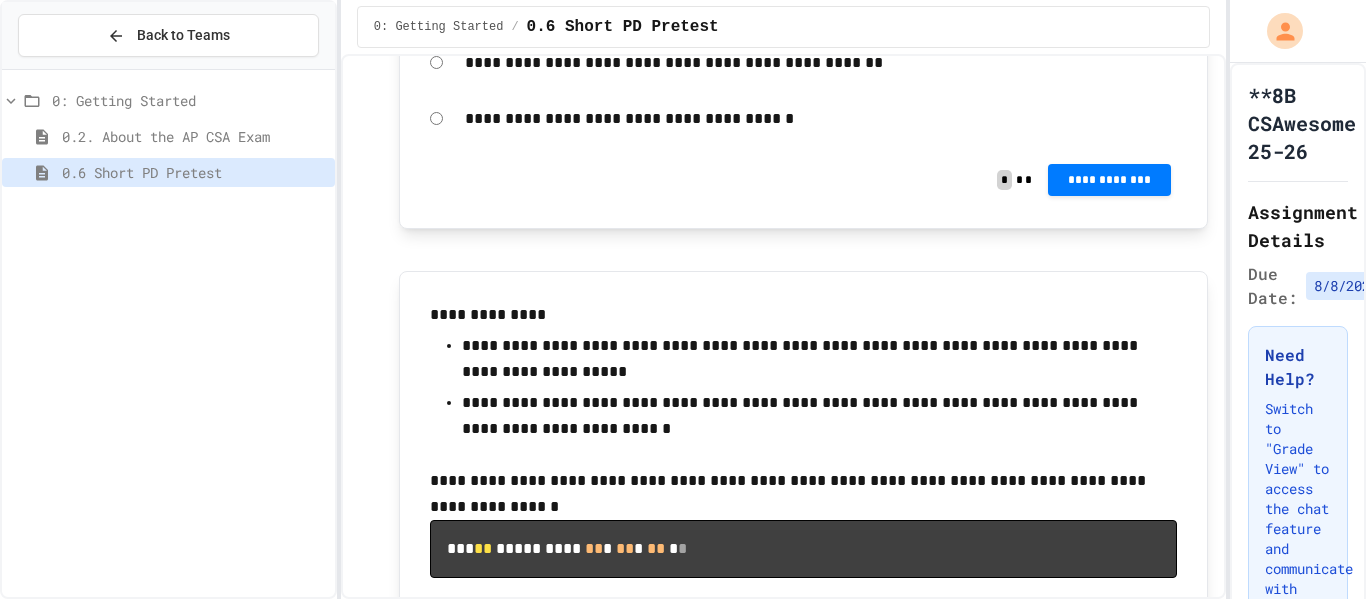 click 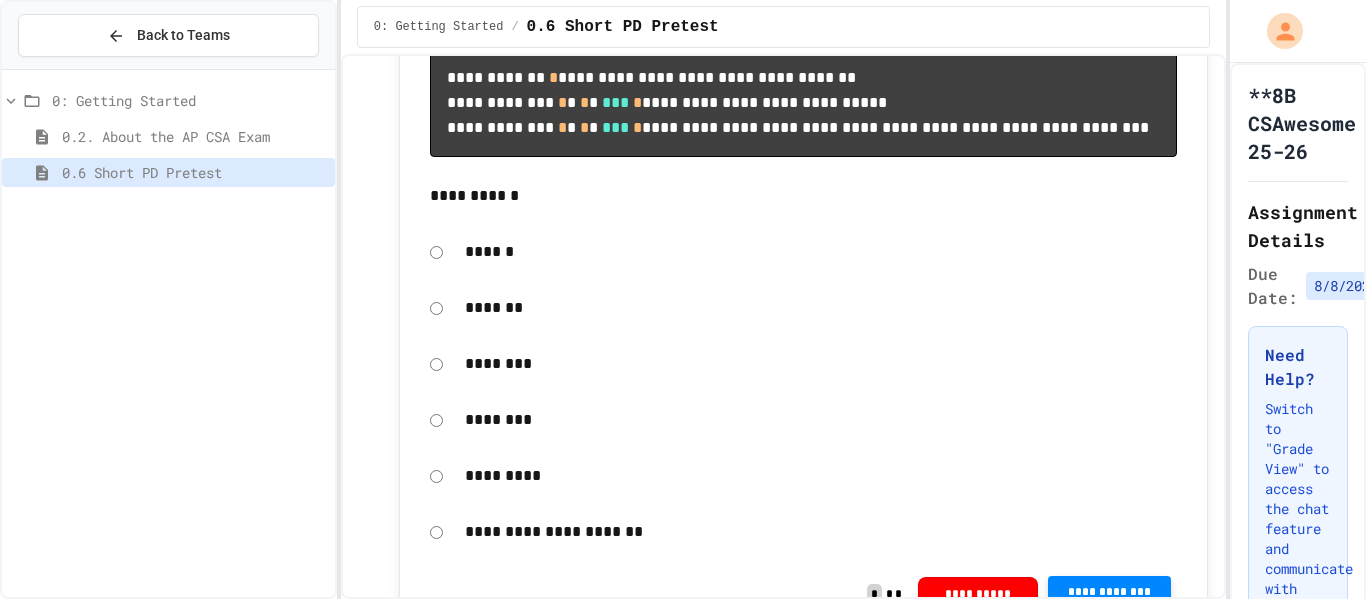 scroll, scrollTop: 1071, scrollLeft: 0, axis: vertical 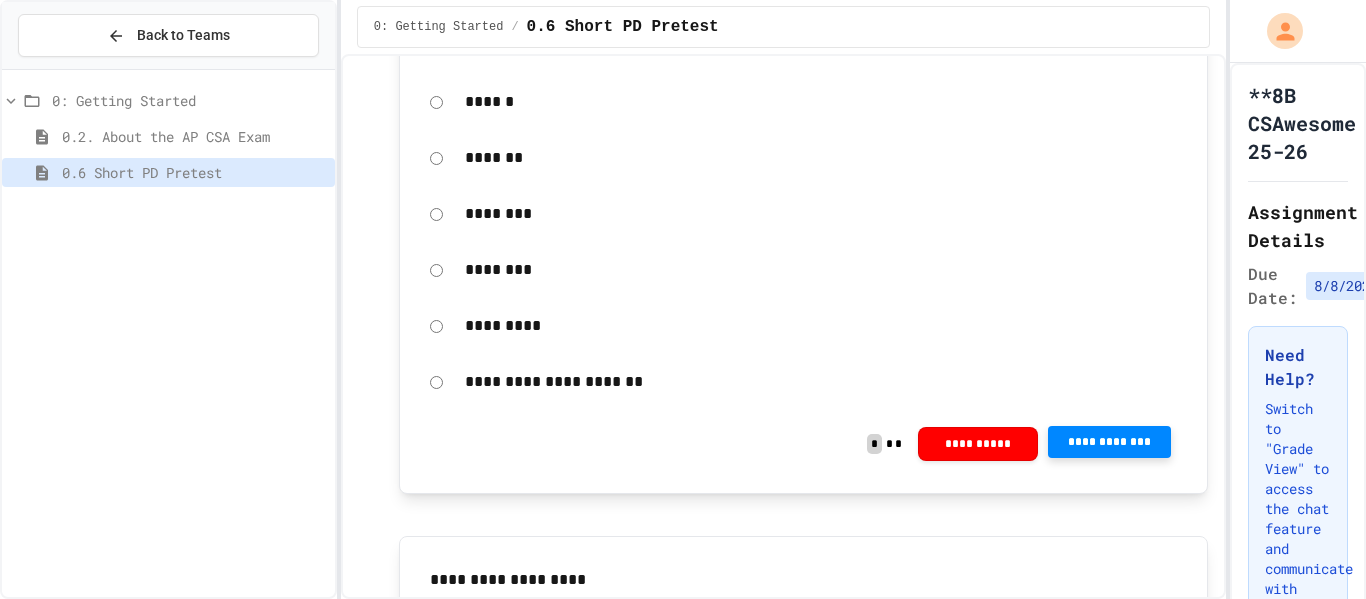 click on "**********" at bounding box center [1109, 442] 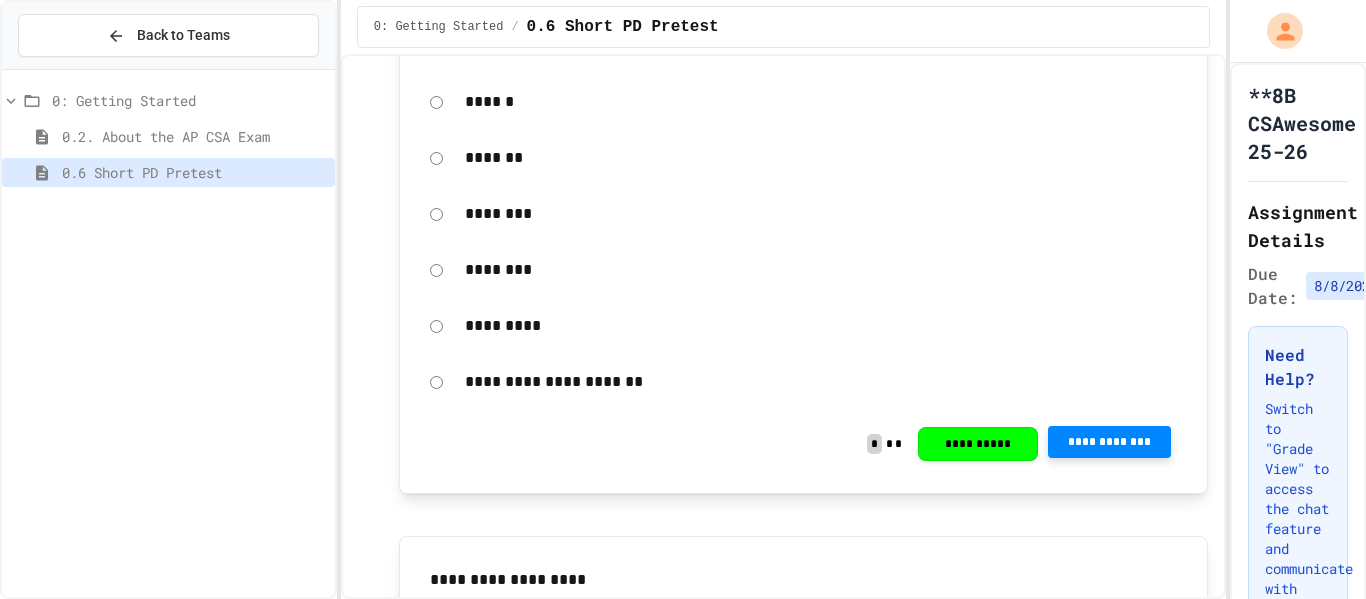 click 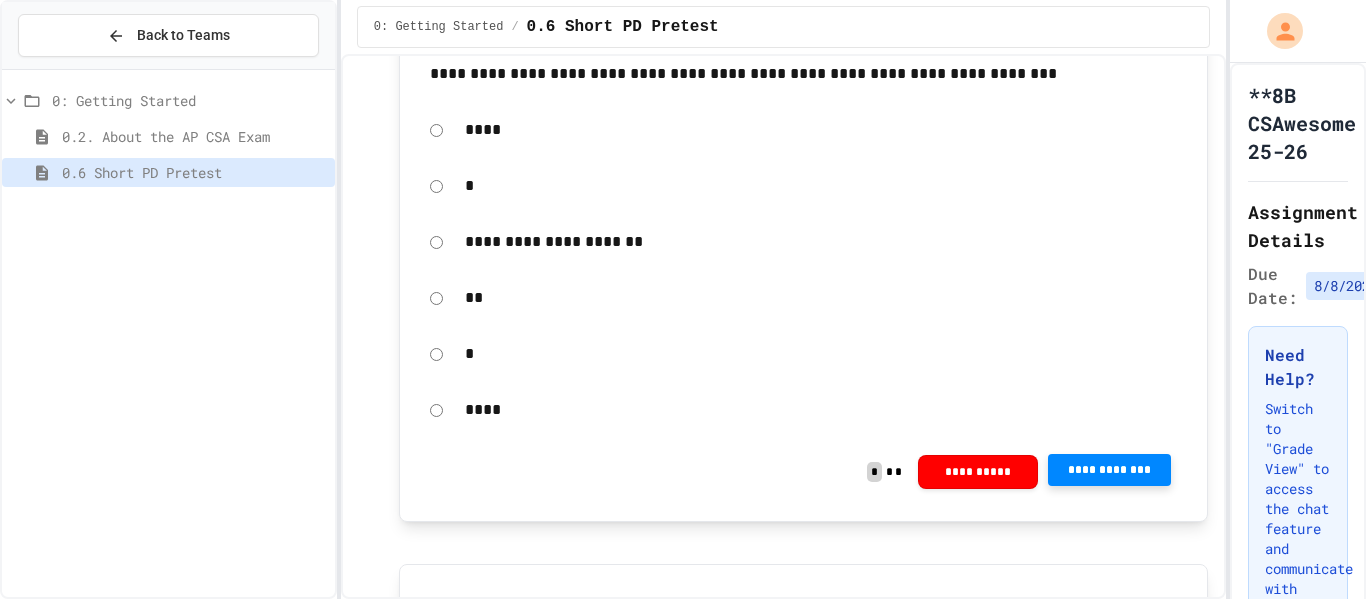 scroll, scrollTop: 2117, scrollLeft: 0, axis: vertical 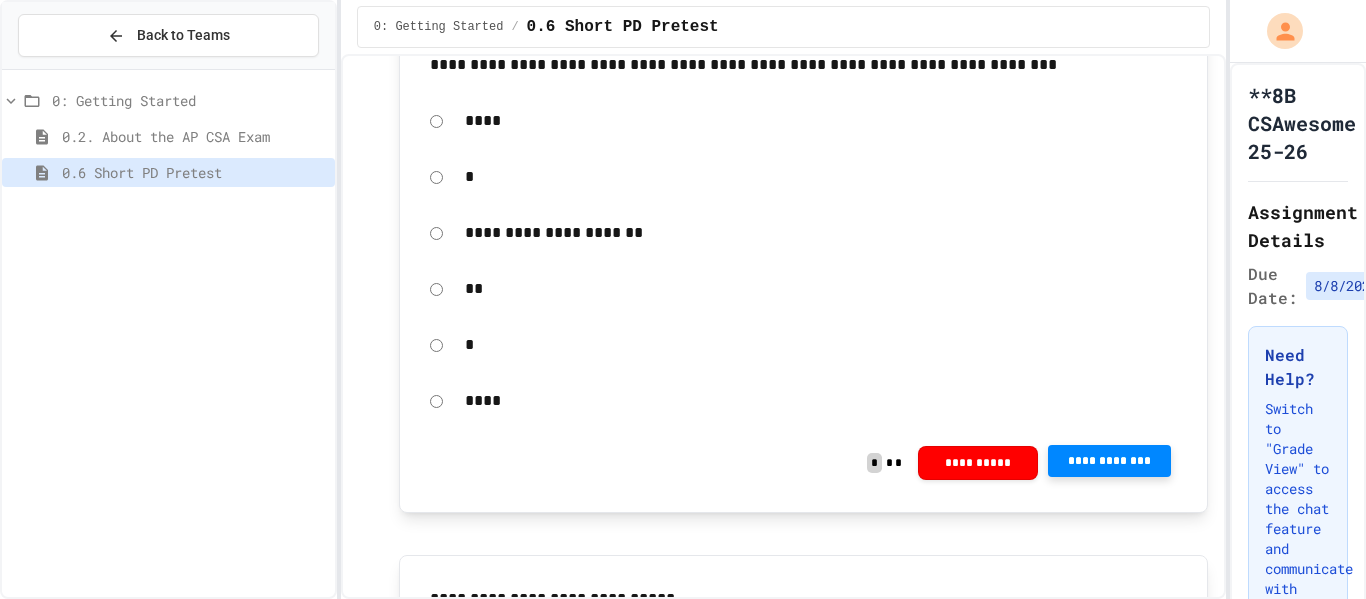 click on "****" at bounding box center (821, 401) 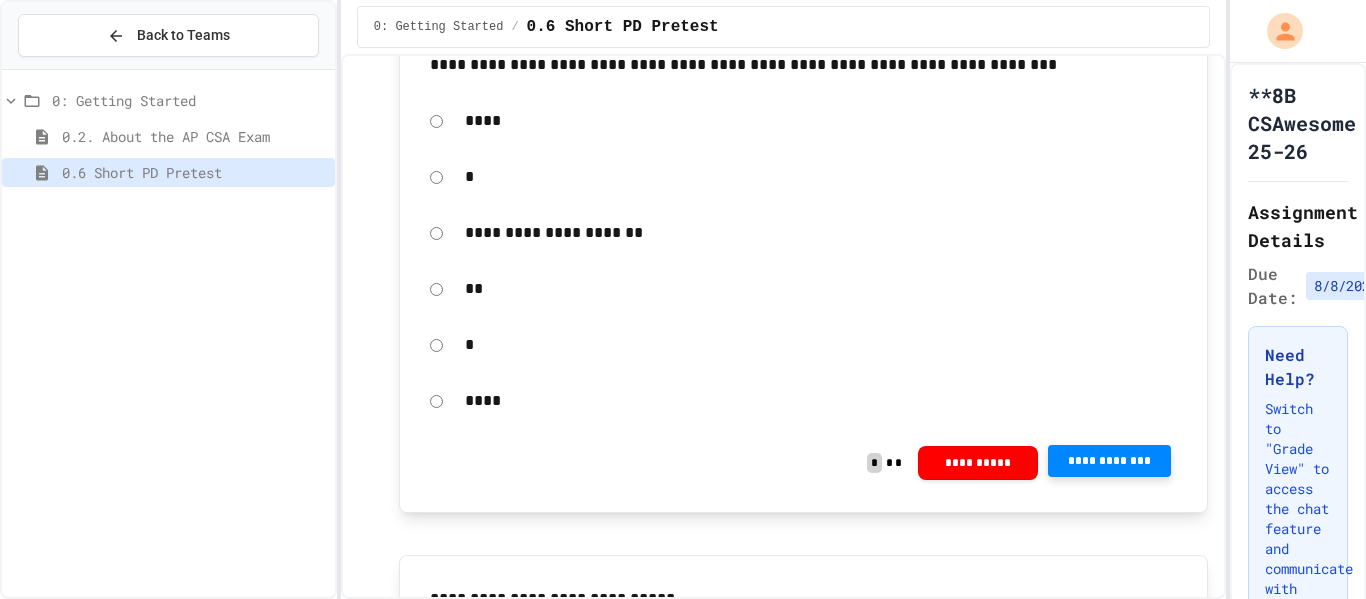 click on "**********" at bounding box center (1109, 461) 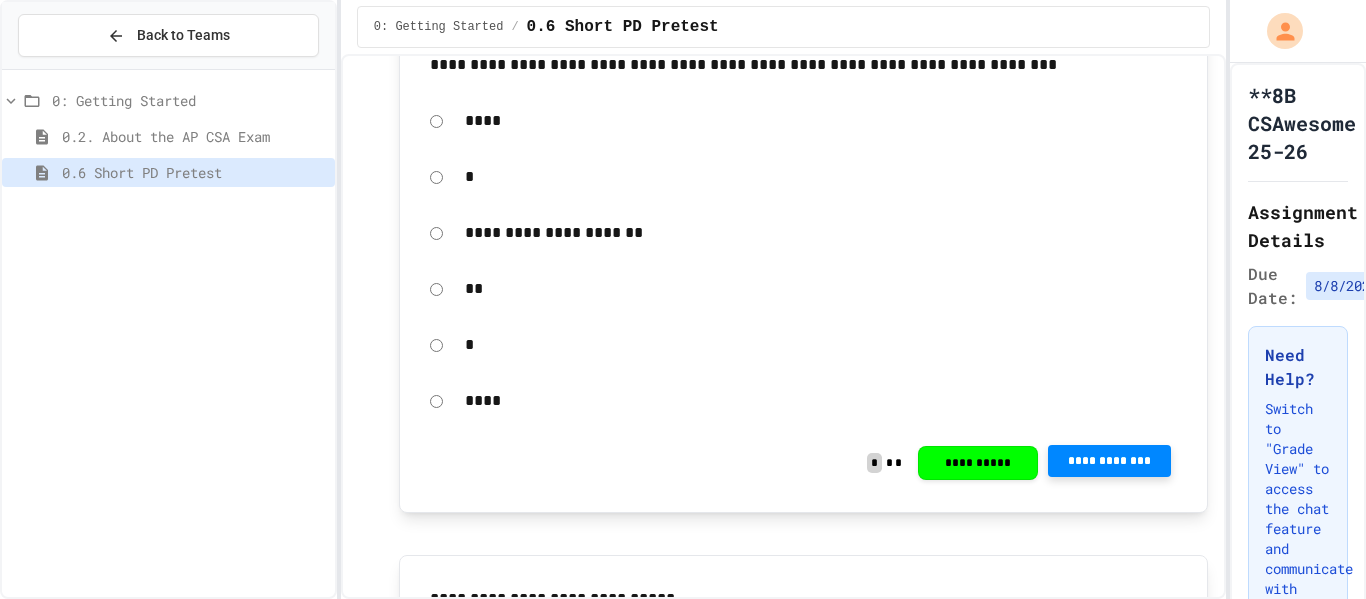 click 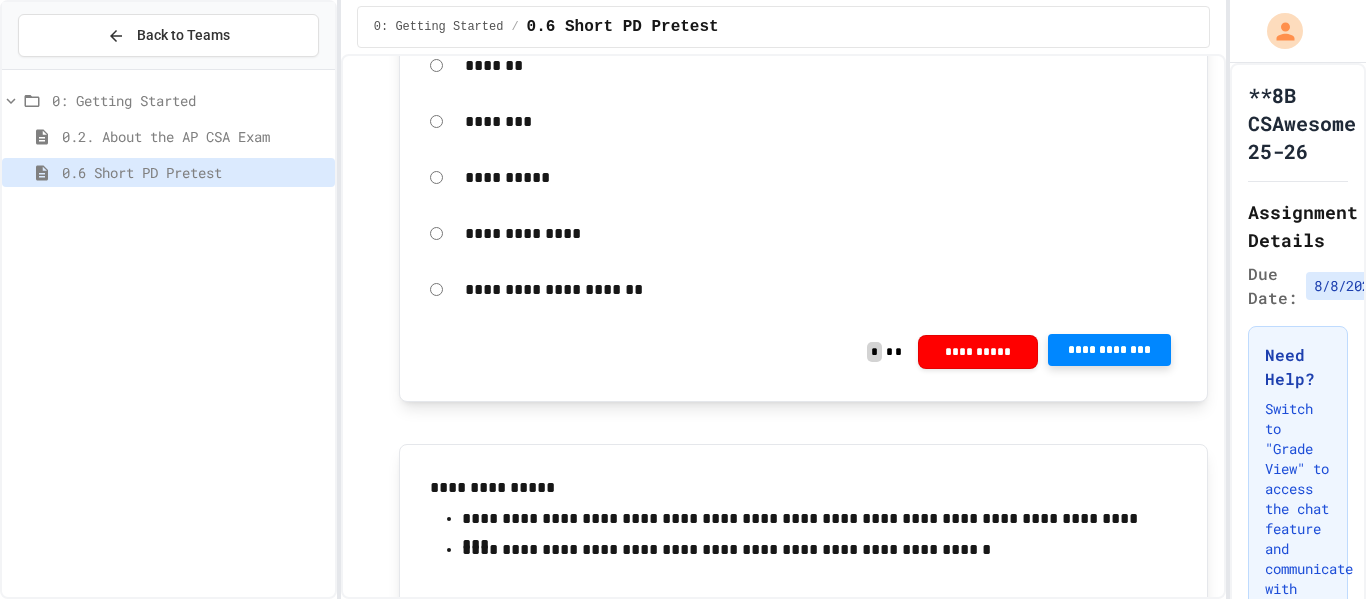 scroll, scrollTop: 3407, scrollLeft: 0, axis: vertical 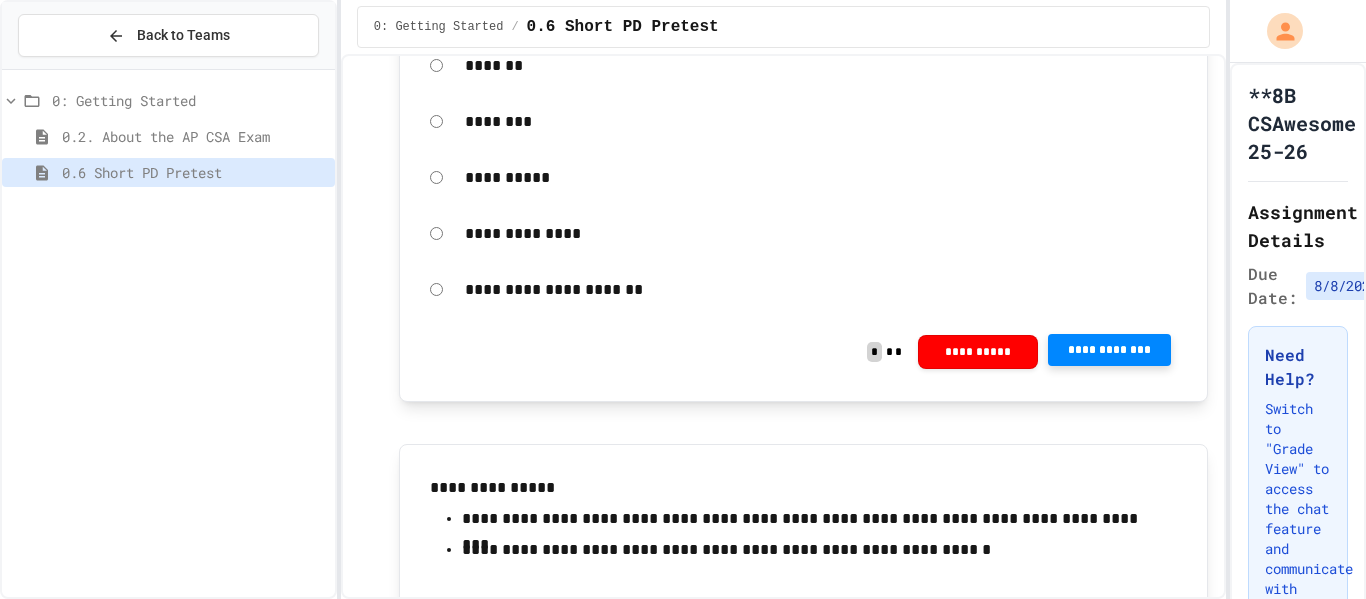 click on "*******" at bounding box center (821, 66) 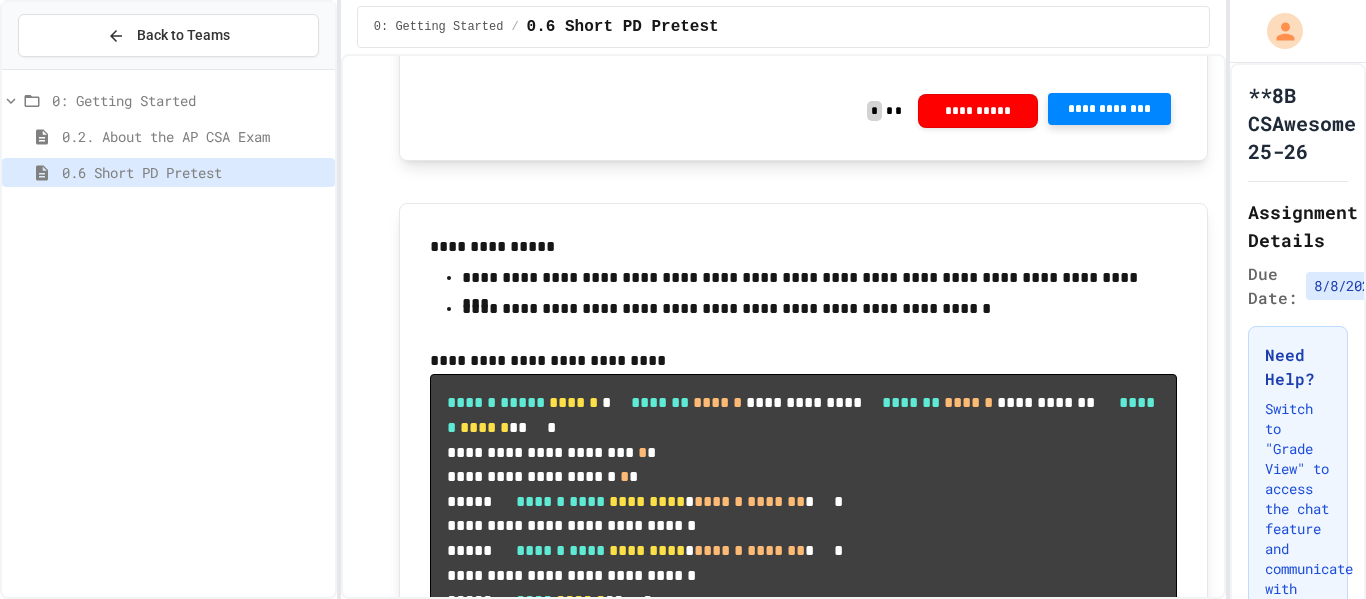 scroll, scrollTop: 3670, scrollLeft: 0, axis: vertical 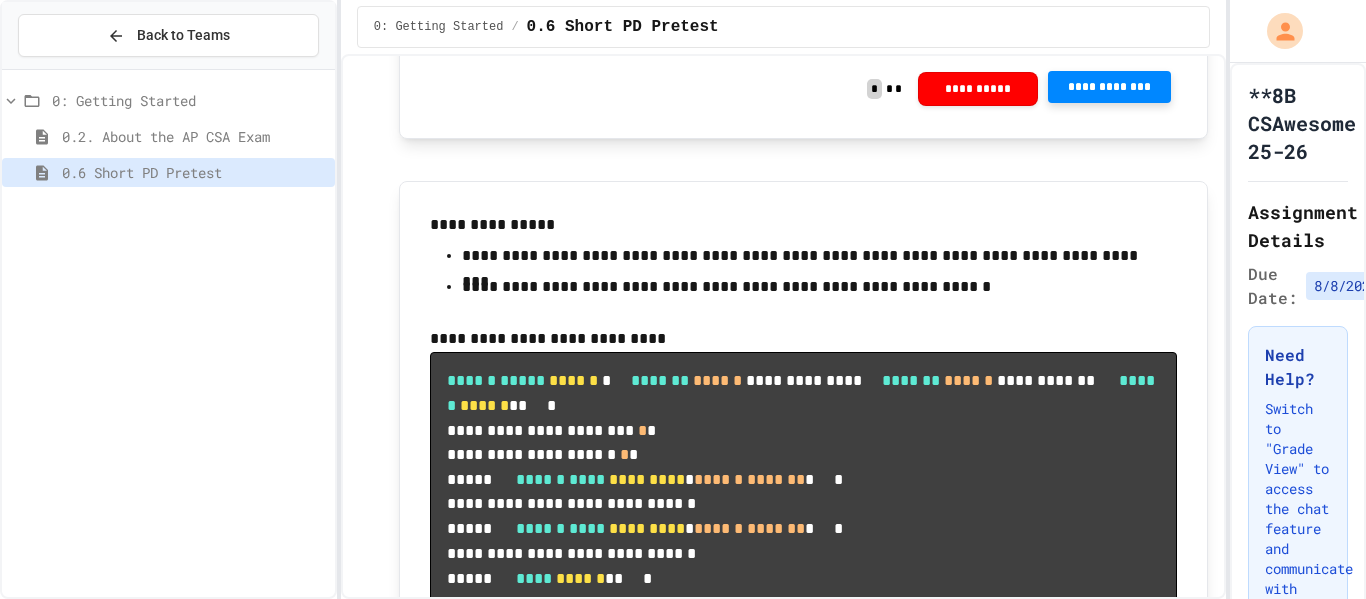 click on "**********" at bounding box center (1109, 87) 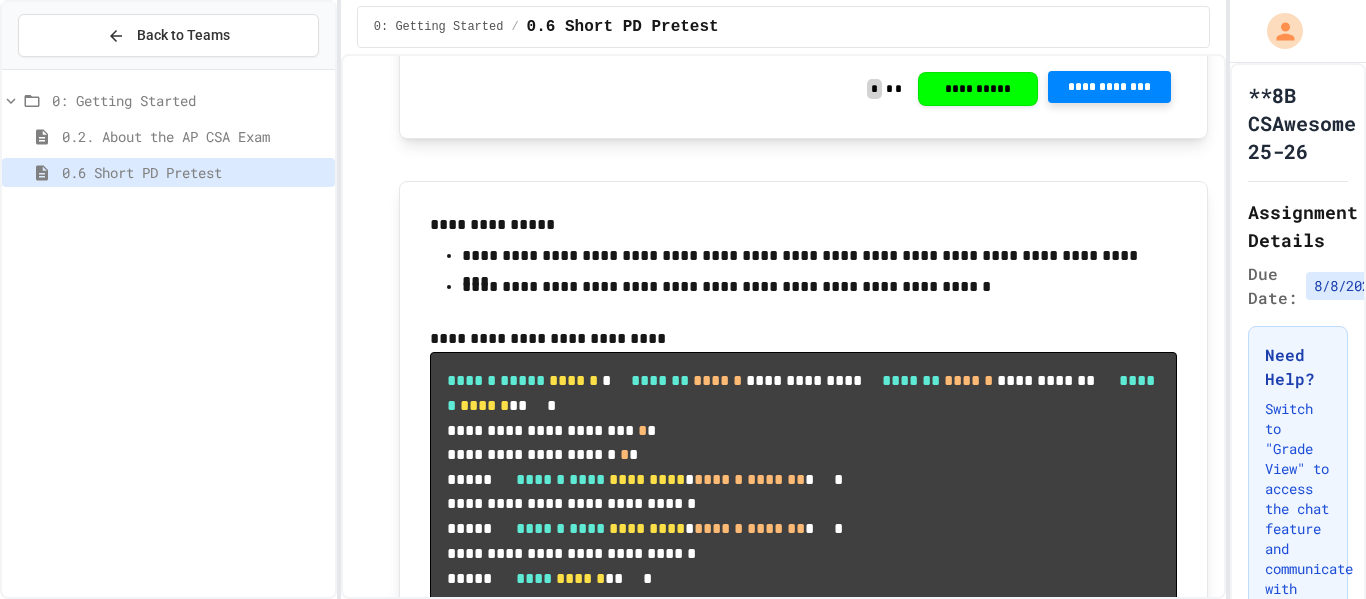 click 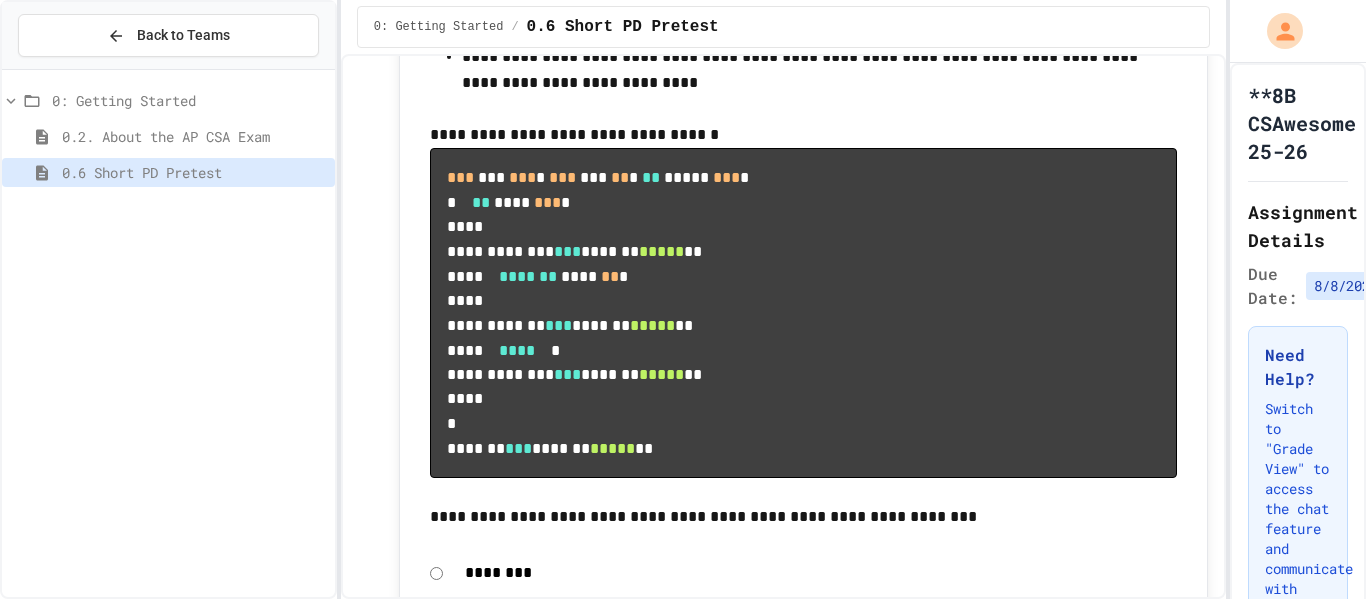scroll, scrollTop: 5951, scrollLeft: 0, axis: vertical 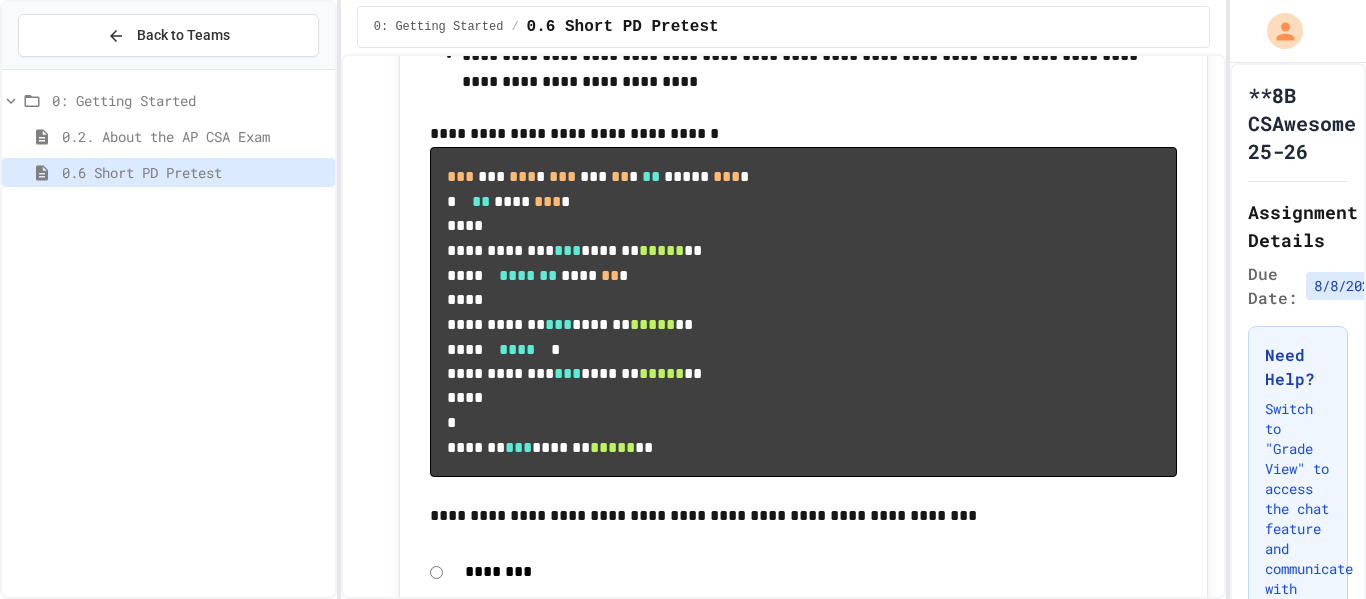 click on "**********" at bounding box center (821, -342) 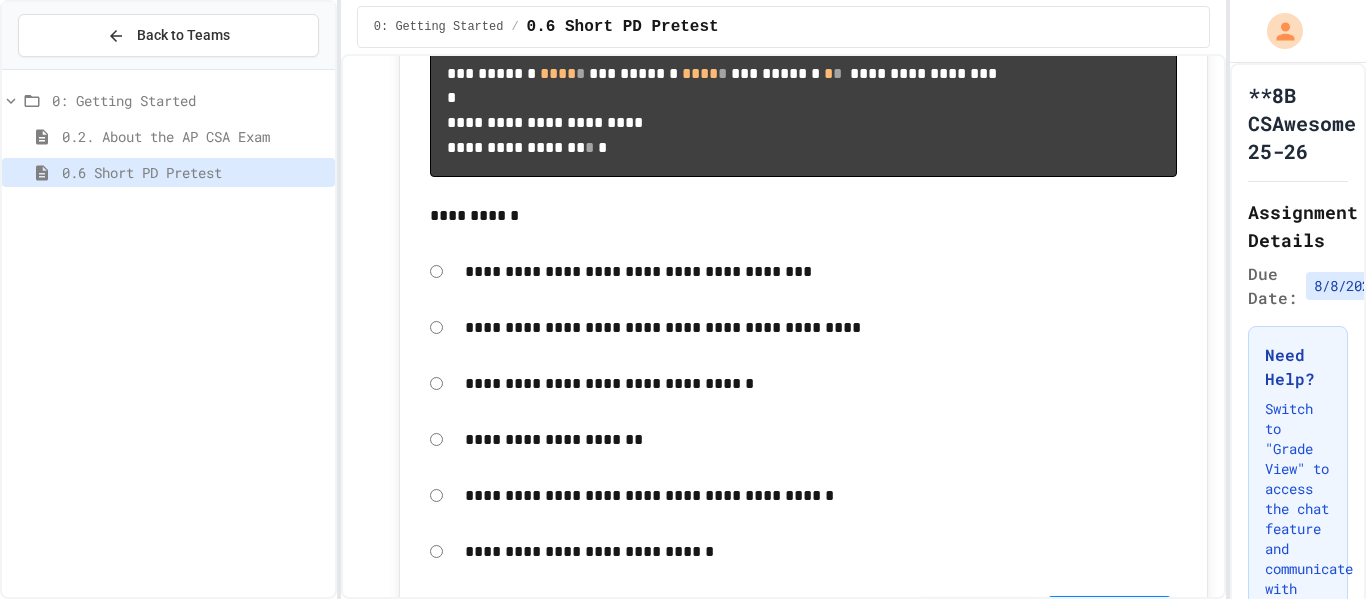 scroll, scrollTop: 7134, scrollLeft: 0, axis: vertical 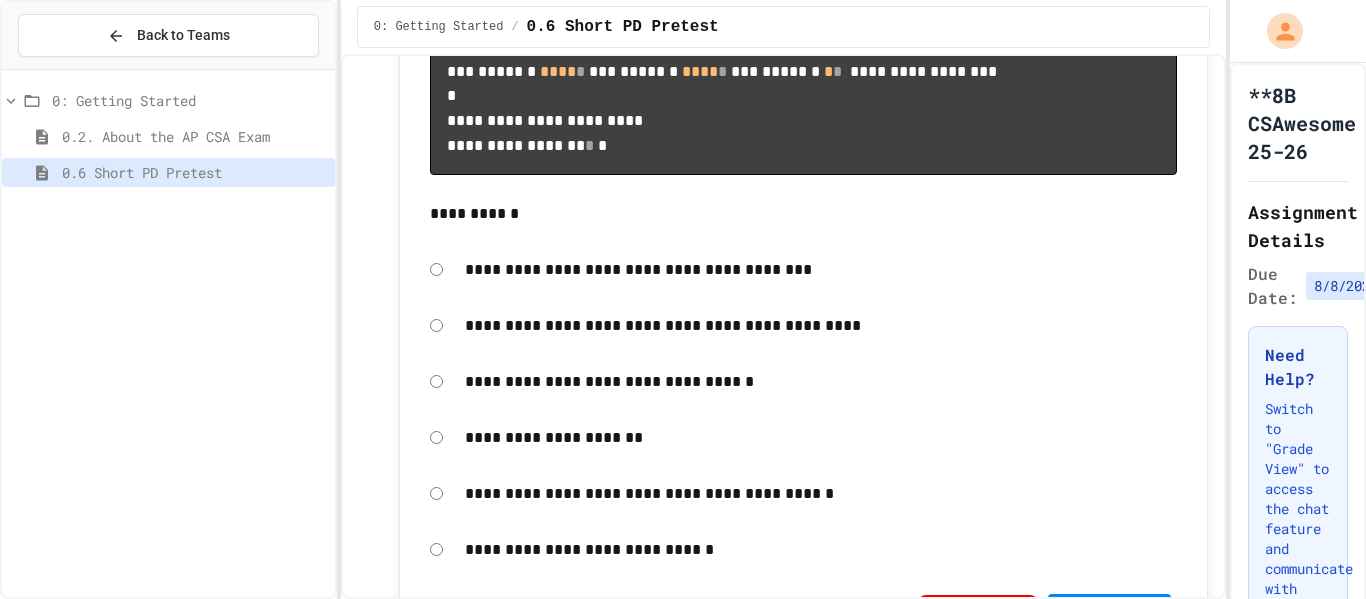 click on "**********" at bounding box center (1044, -268) 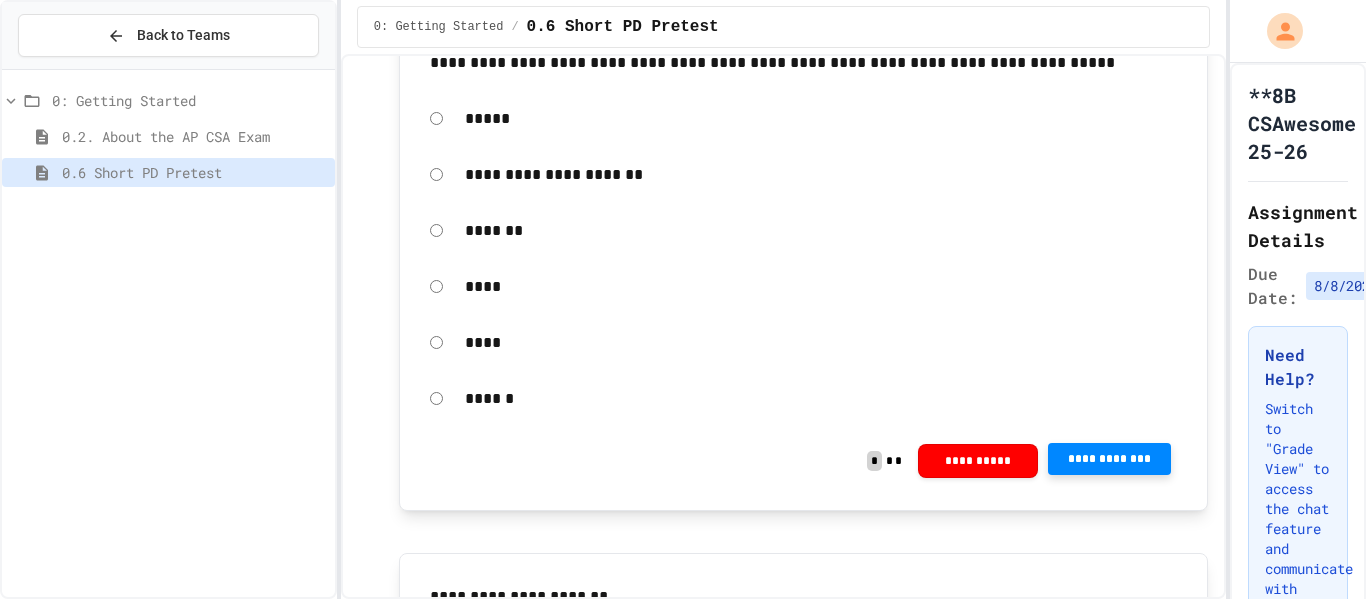 scroll, scrollTop: 8157, scrollLeft: 0, axis: vertical 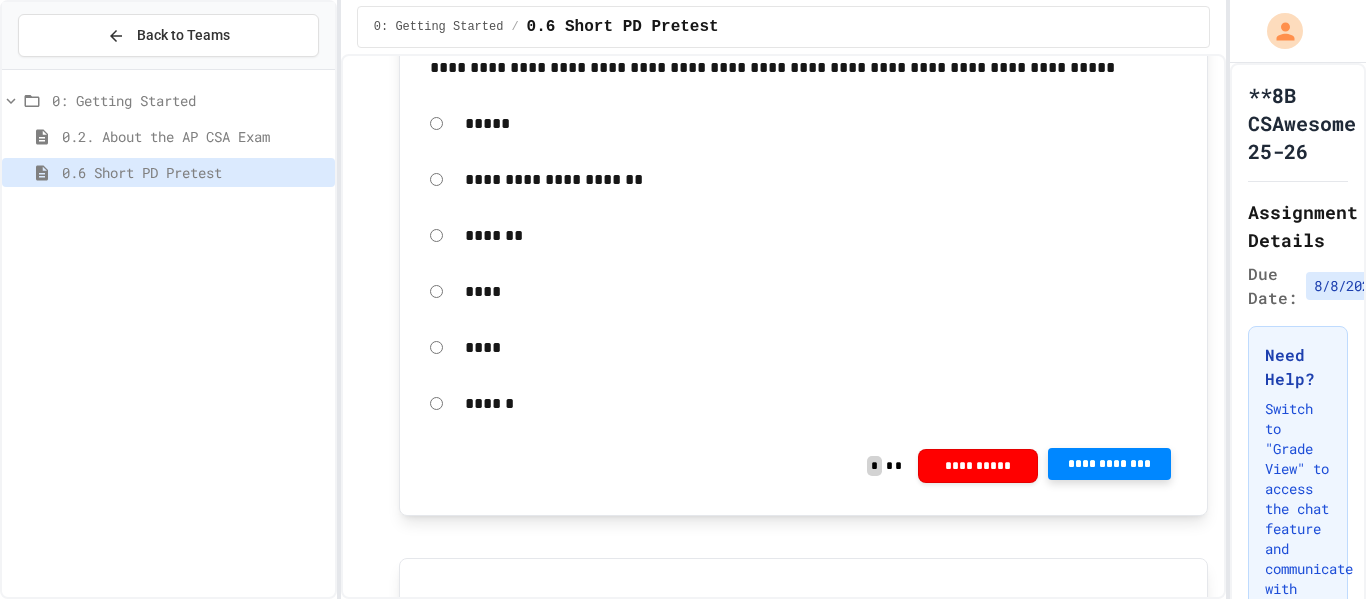 click on "**********" at bounding box center (1109, -413) 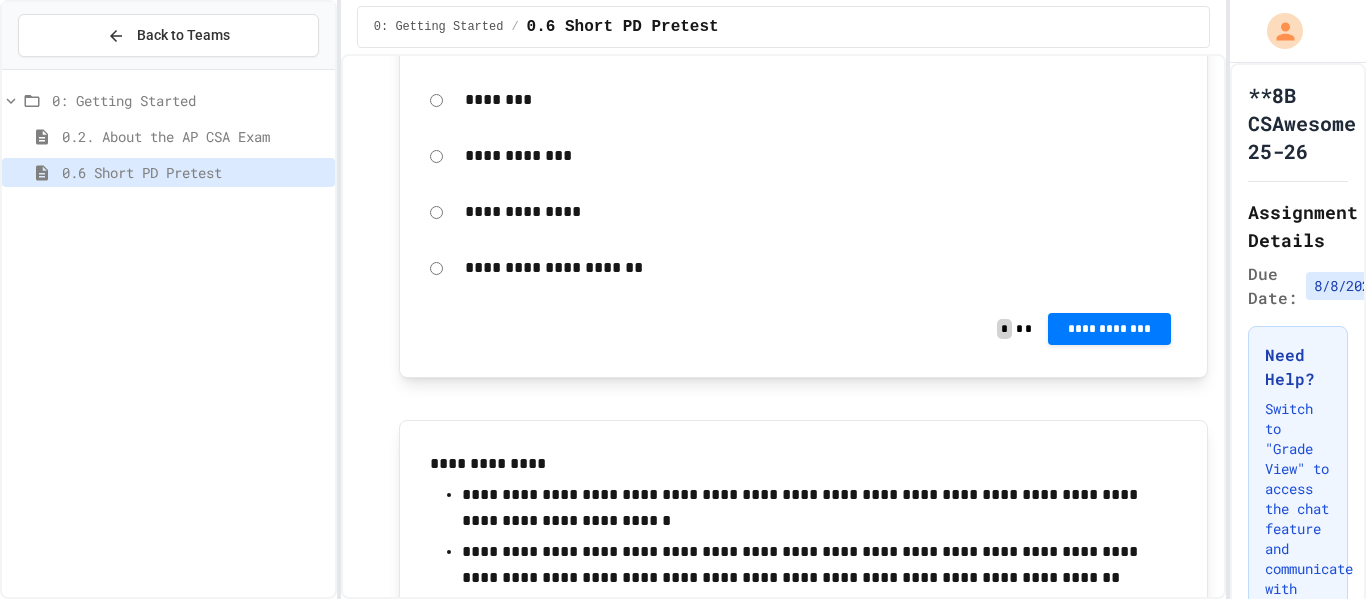 scroll, scrollTop: 12776, scrollLeft: 0, axis: vertical 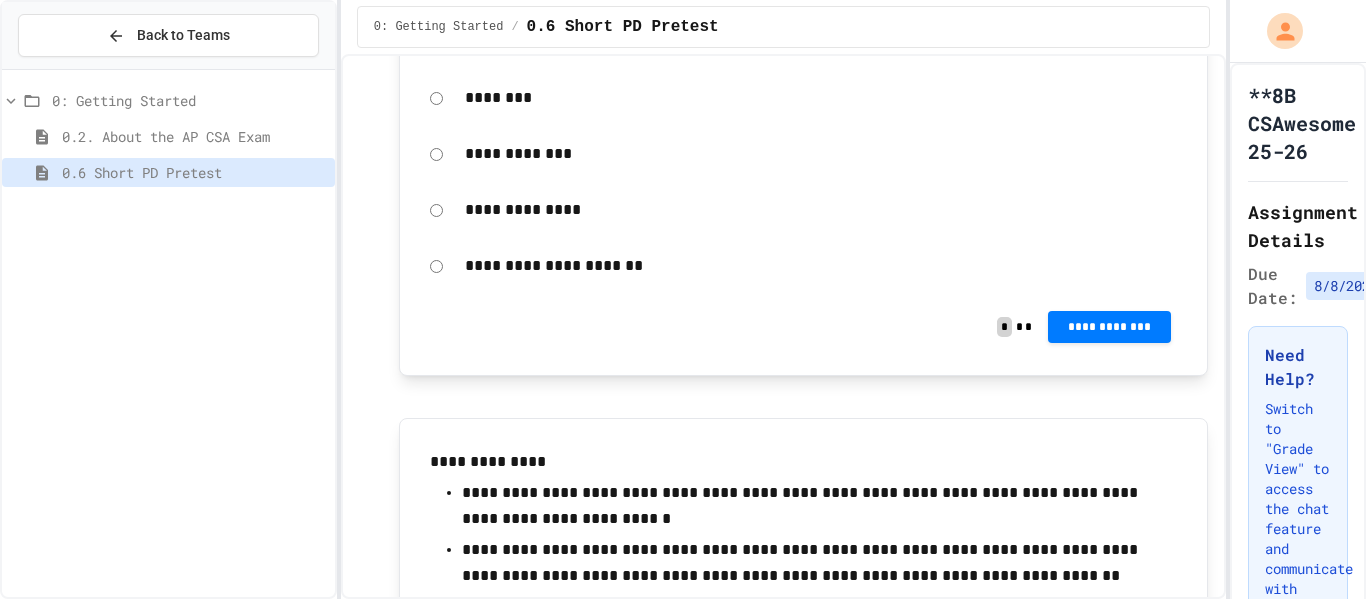 click at bounding box center [803, -1267] 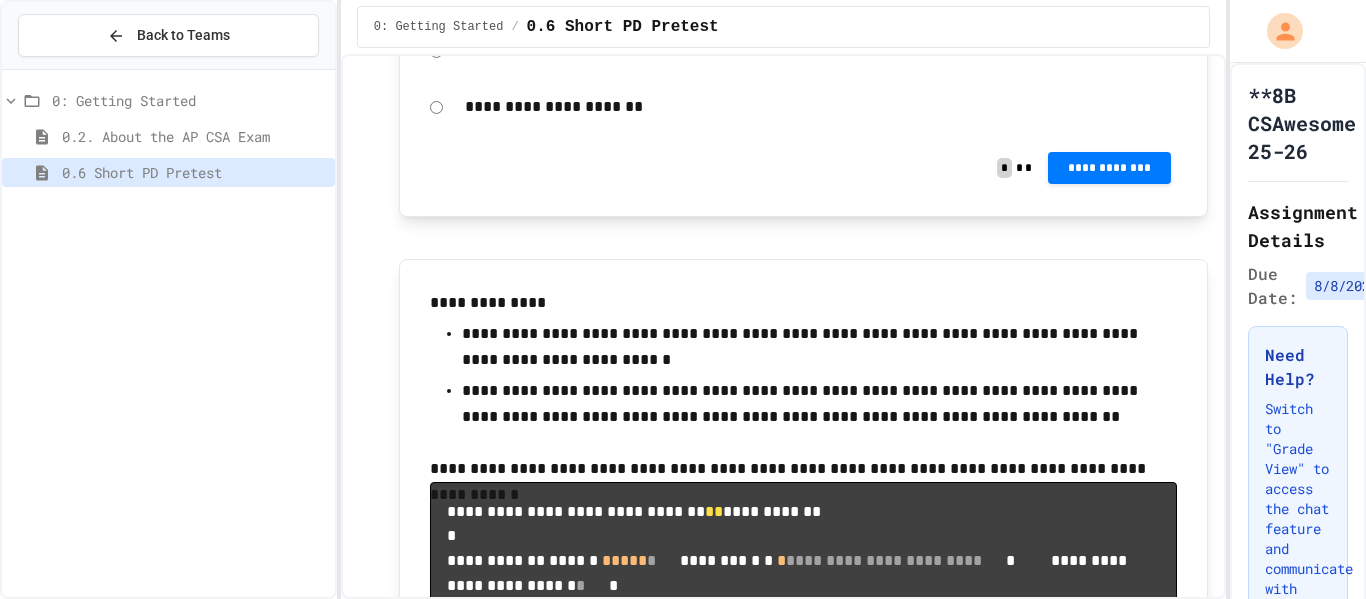 scroll, scrollTop: 12938, scrollLeft: 0, axis: vertical 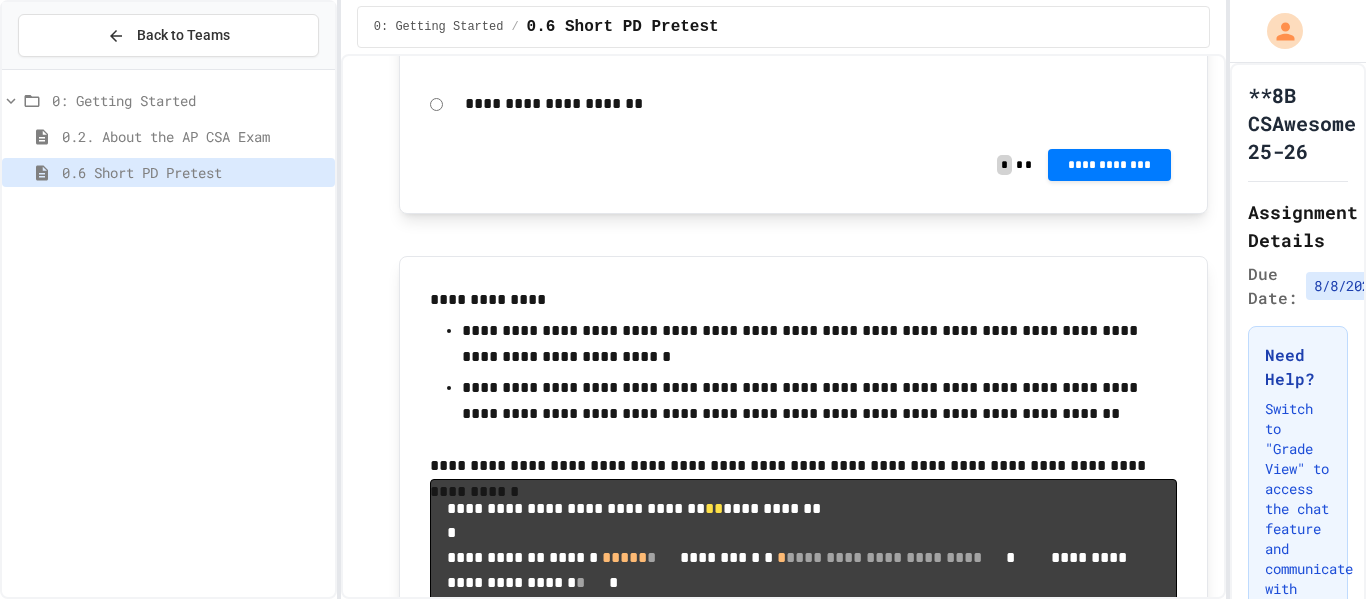 click on "**********" at bounding box center (821, -1157) 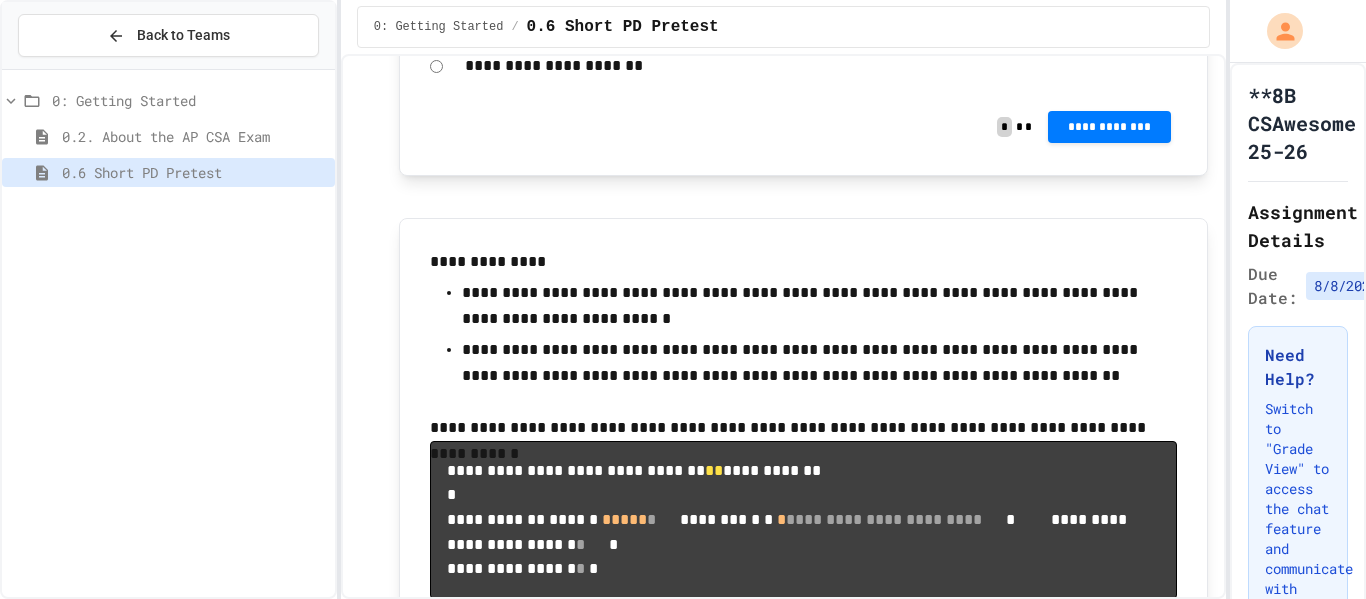scroll, scrollTop: 12982, scrollLeft: 0, axis: vertical 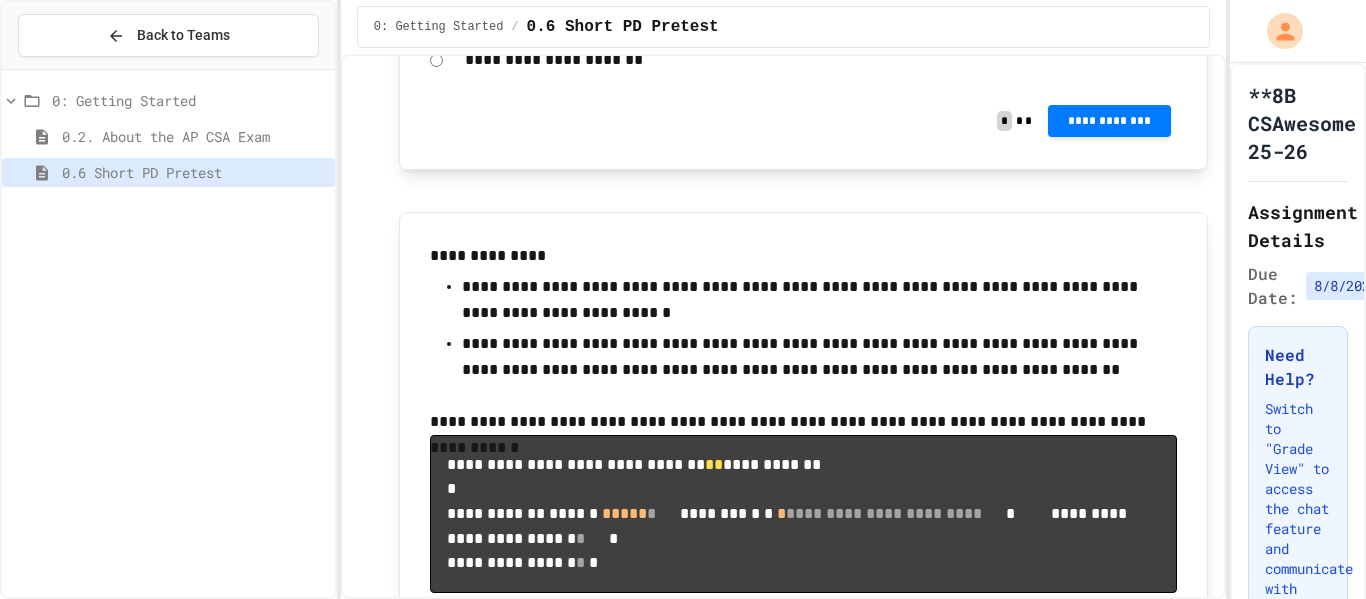 click on "**********" at bounding box center [803, -1399] 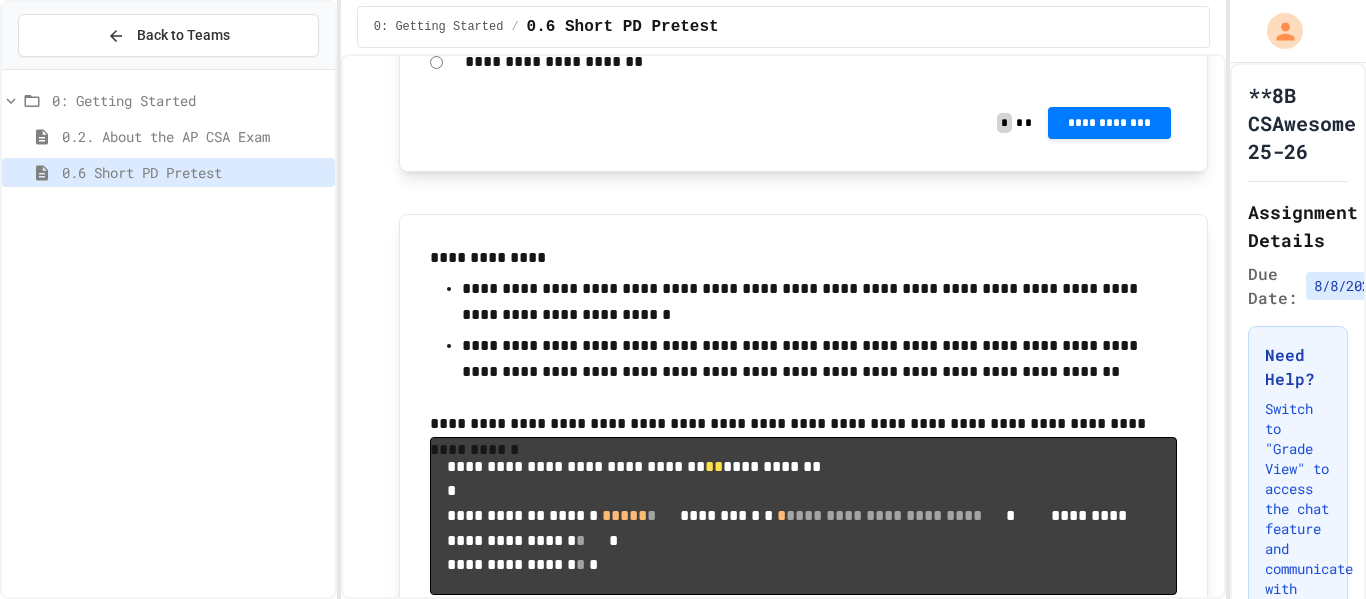 click on "Score 0 / 1 0 %" at bounding box center [682, 744] 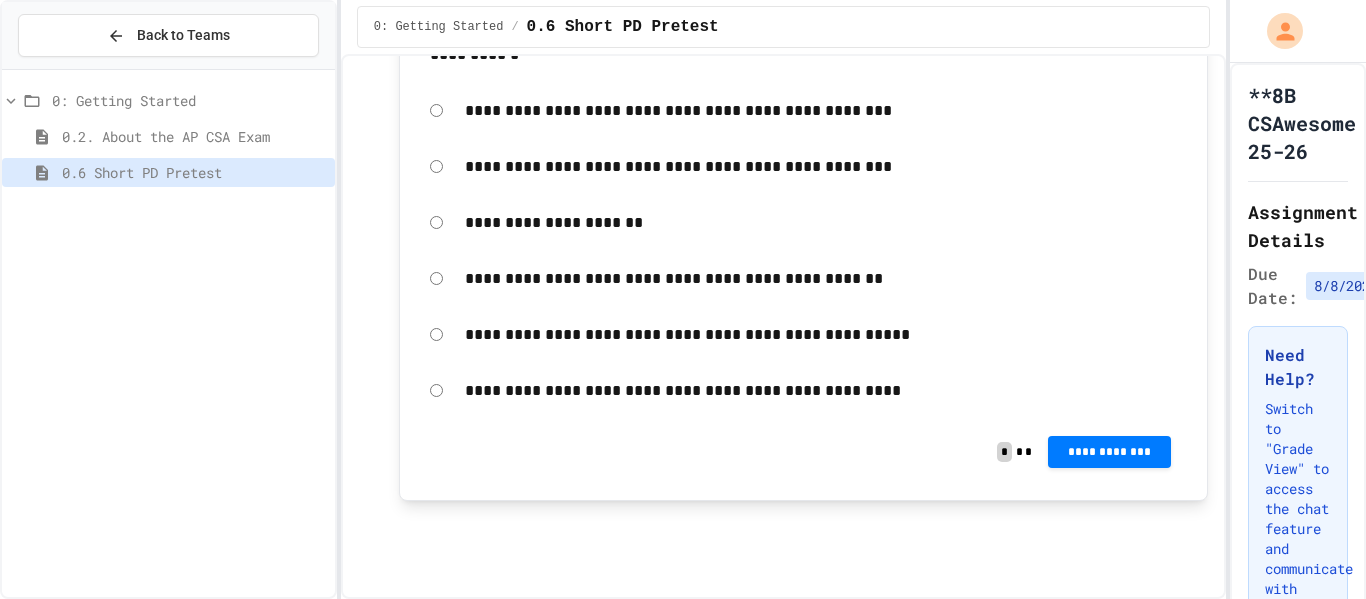 scroll, scrollTop: 14045, scrollLeft: 0, axis: vertical 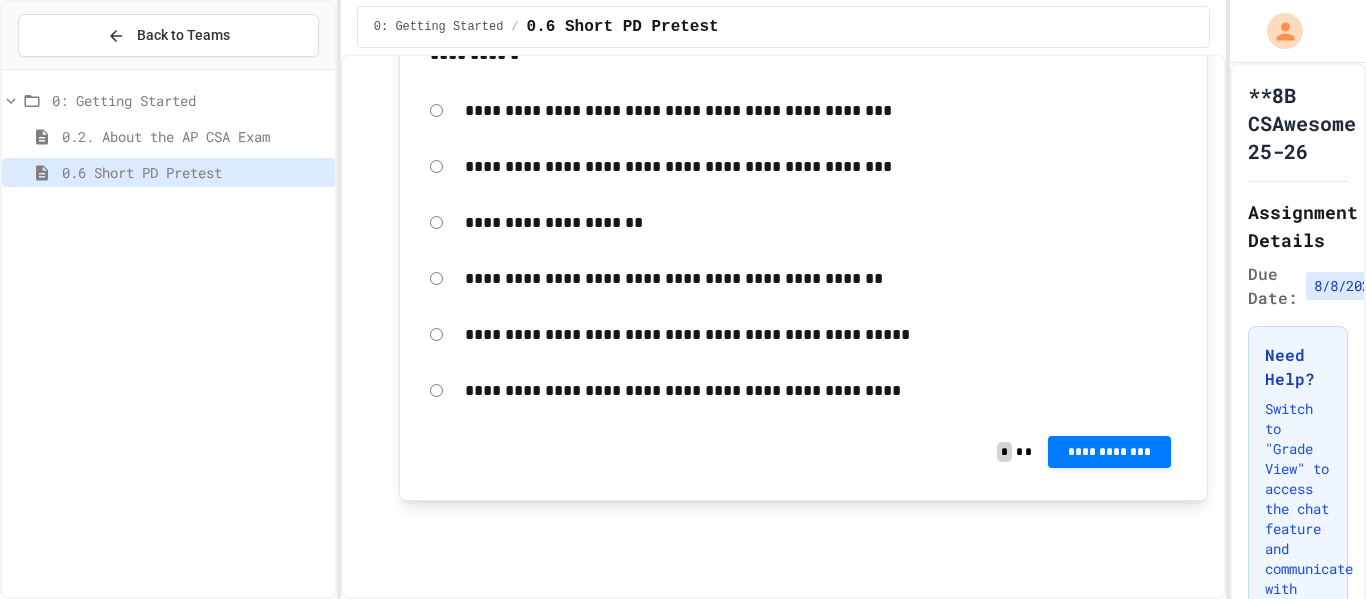 click on "*******" at bounding box center (803, -741) 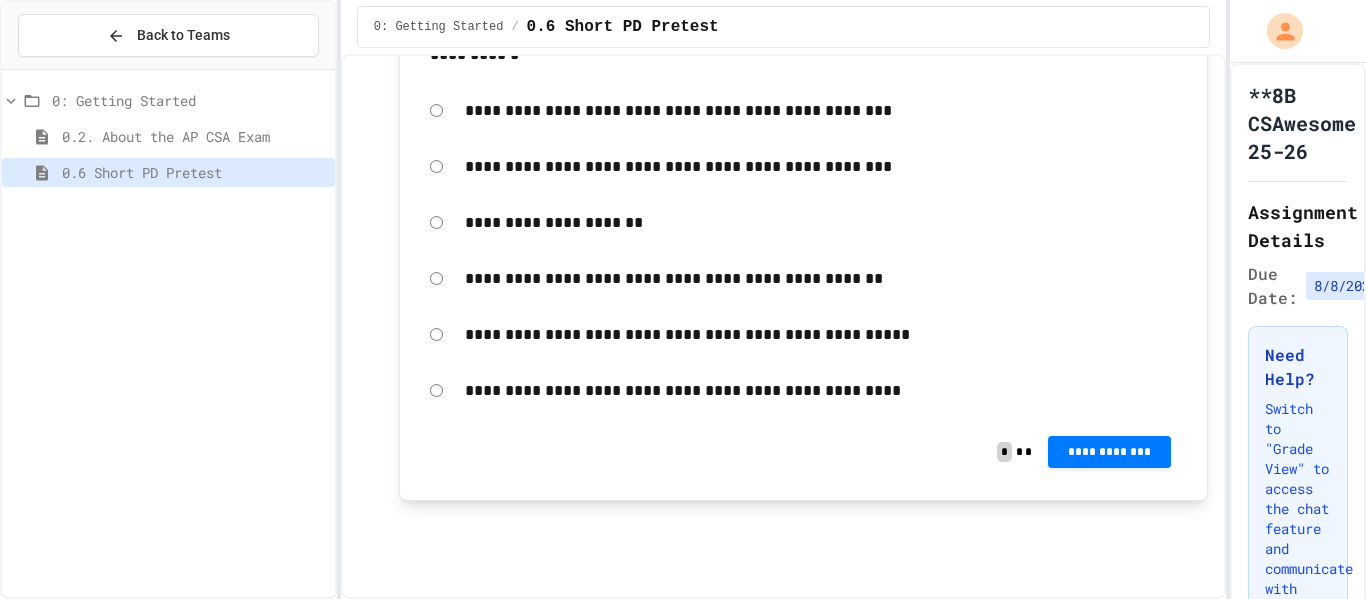 scroll, scrollTop: 14126, scrollLeft: 0, axis: vertical 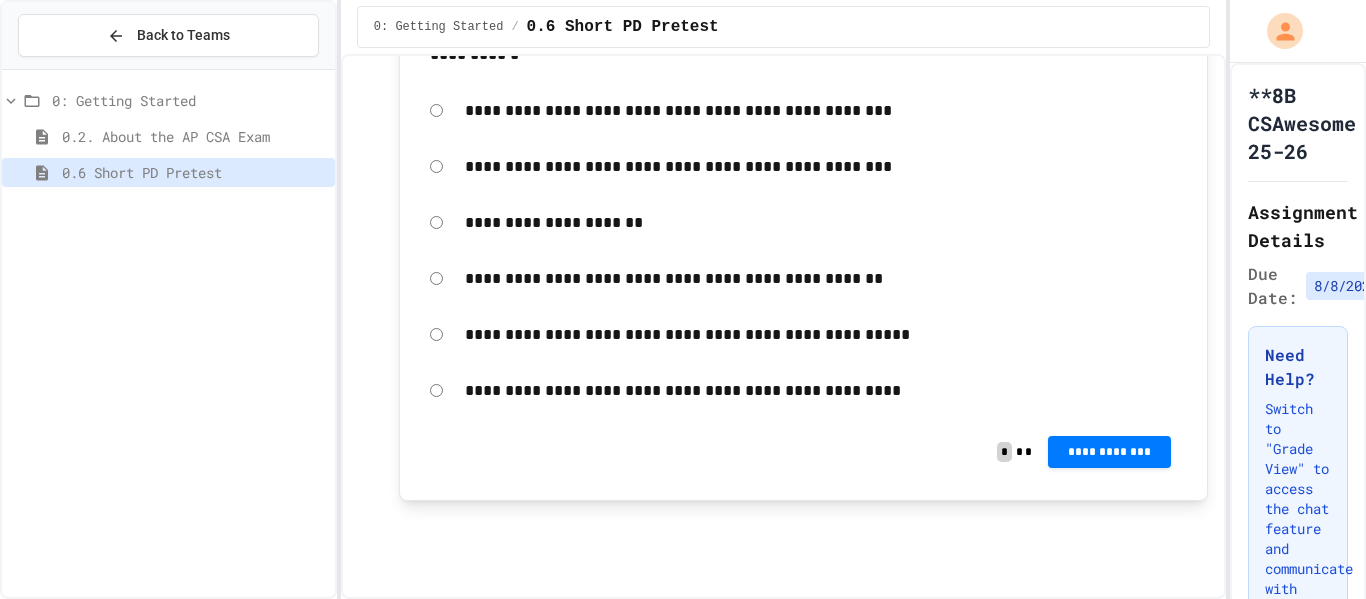 click on "**********" at bounding box center (1109, -456) 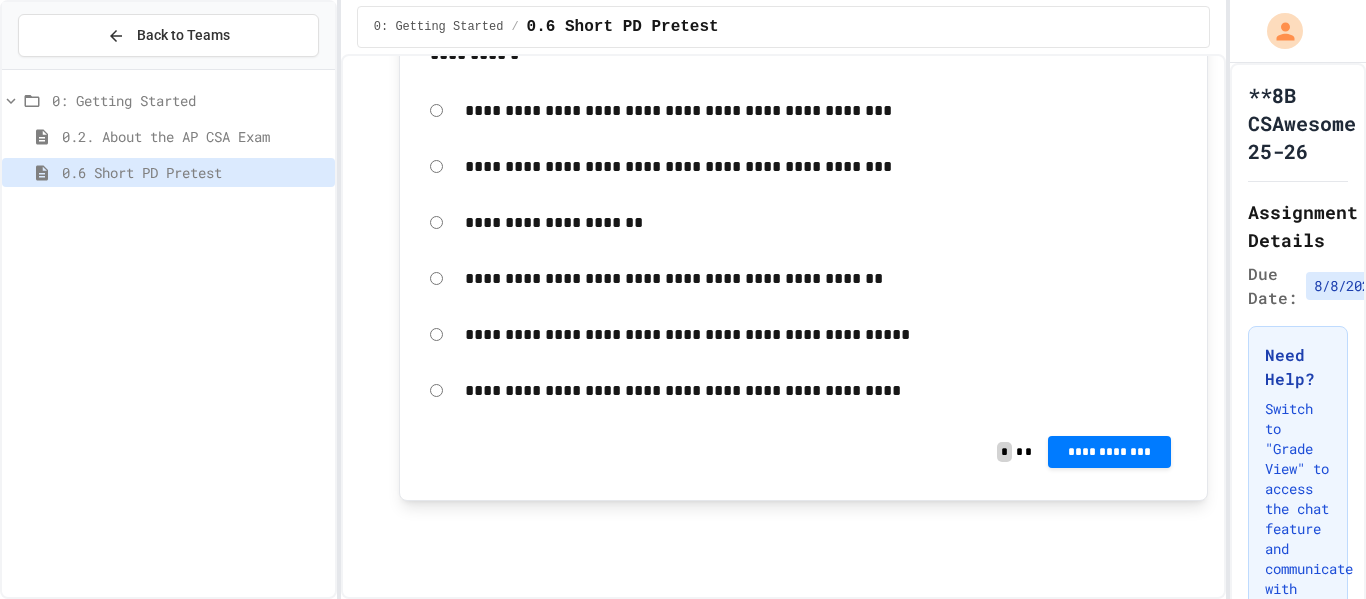 scroll, scrollTop: 15303, scrollLeft: 0, axis: vertical 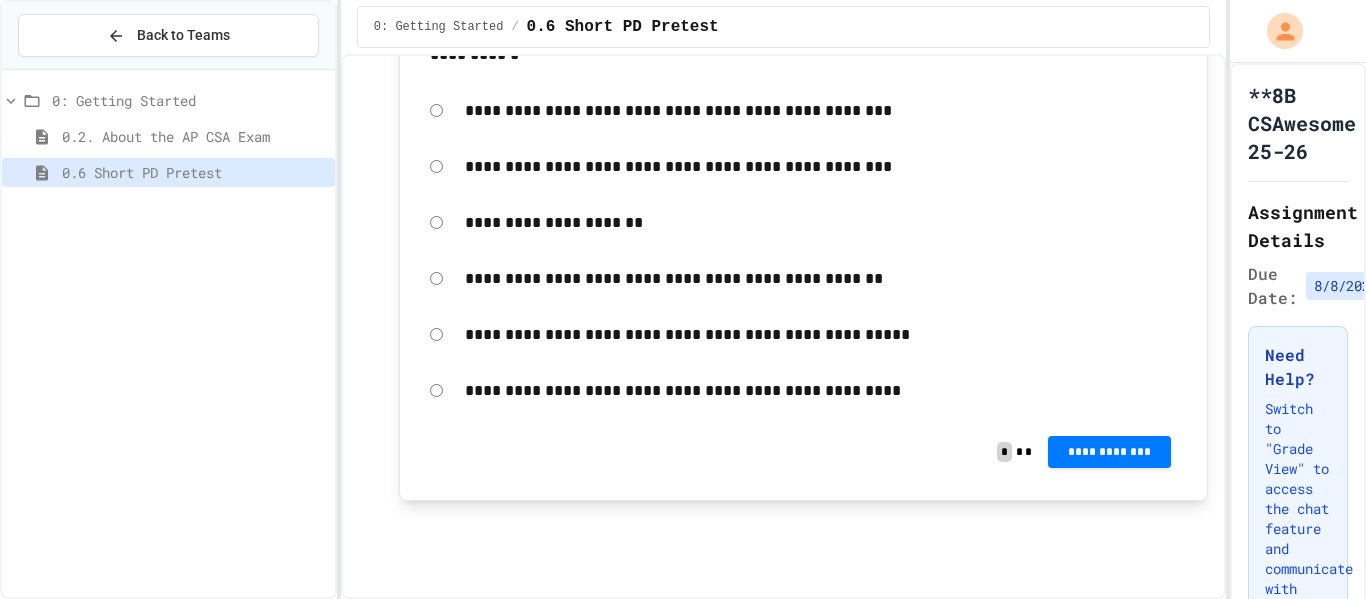 click on "**********" at bounding box center (821, 391) 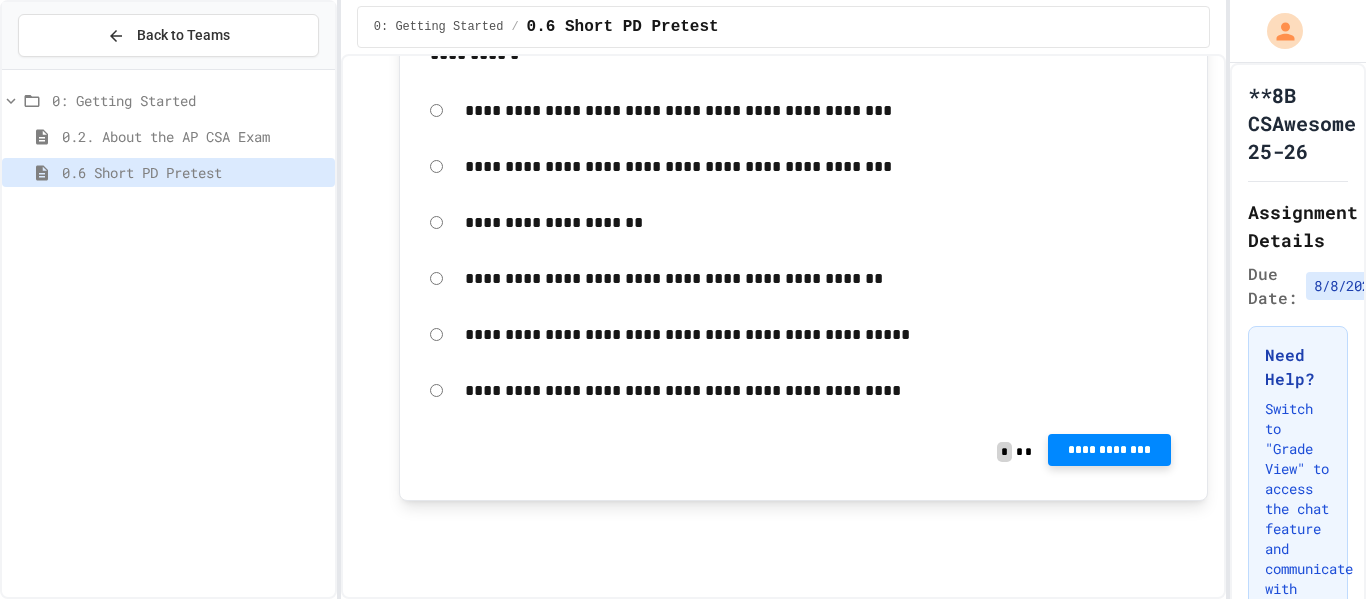 click on "**********" at bounding box center (1109, 450) 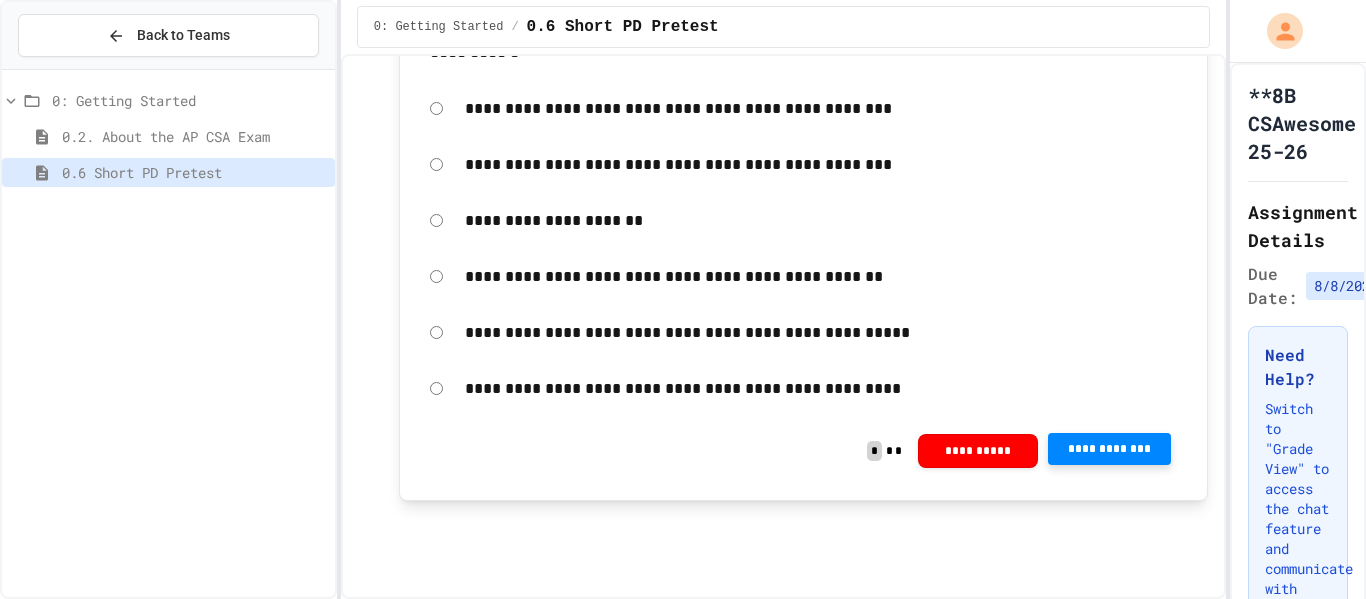 click 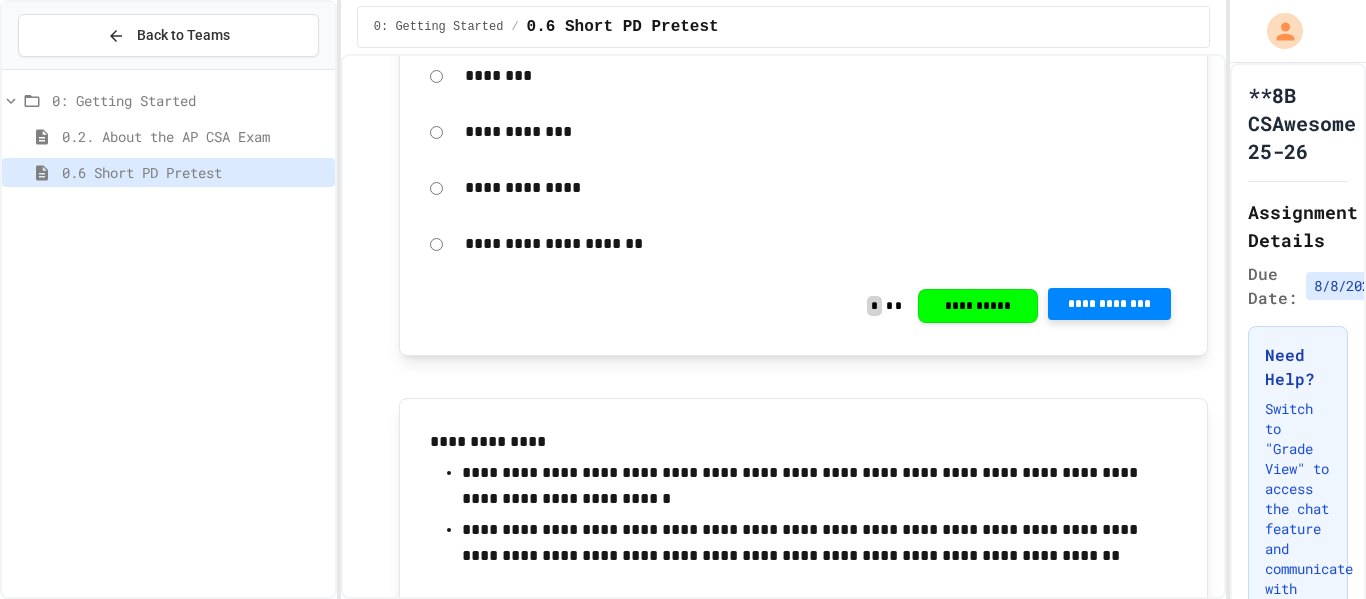 scroll, scrollTop: 8942, scrollLeft: 0, axis: vertical 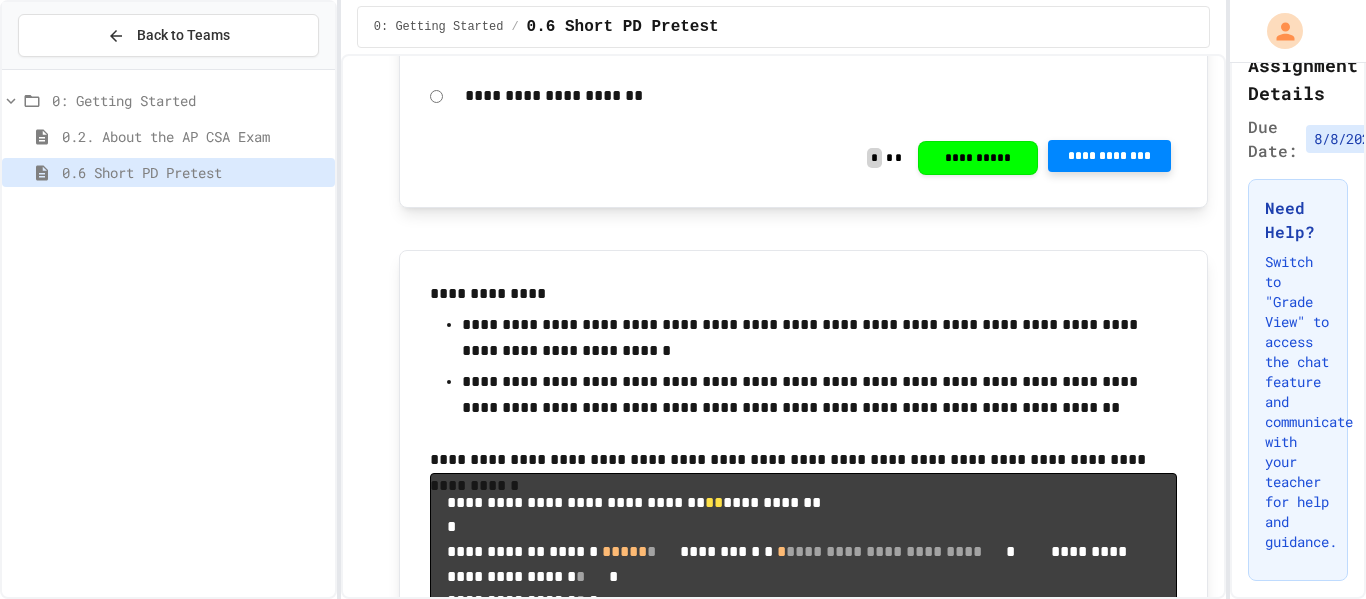 click on "**********" at bounding box center [1109, -939] 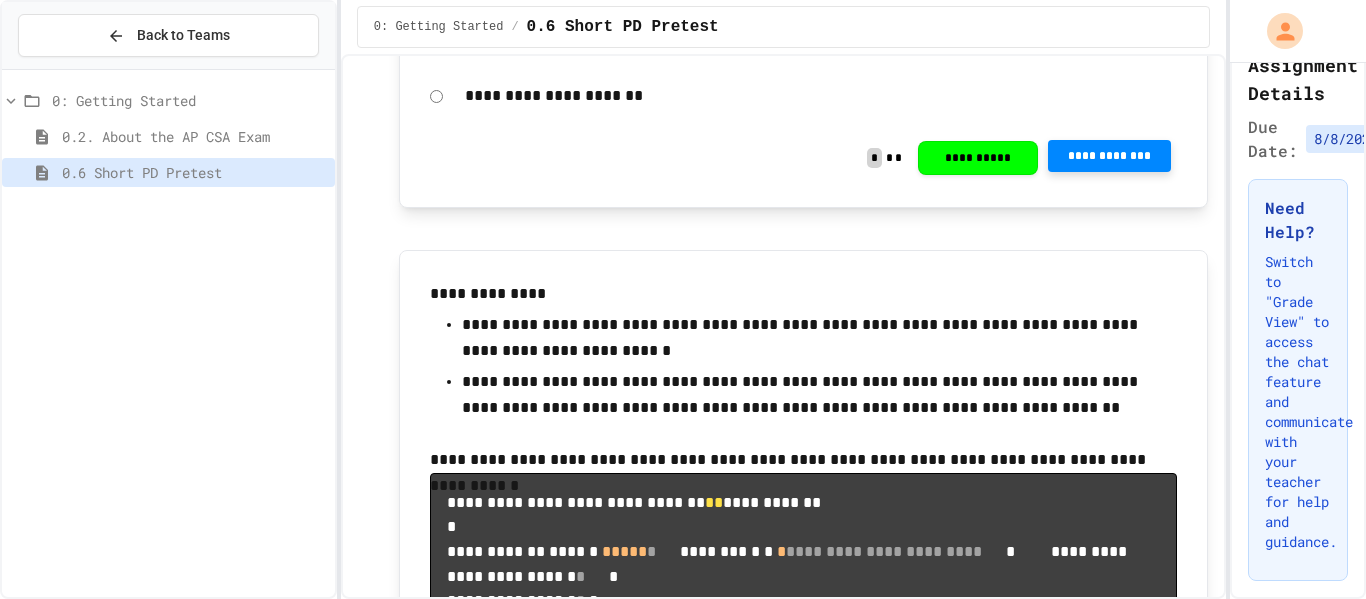 scroll, scrollTop: 207, scrollLeft: 0, axis: vertical 